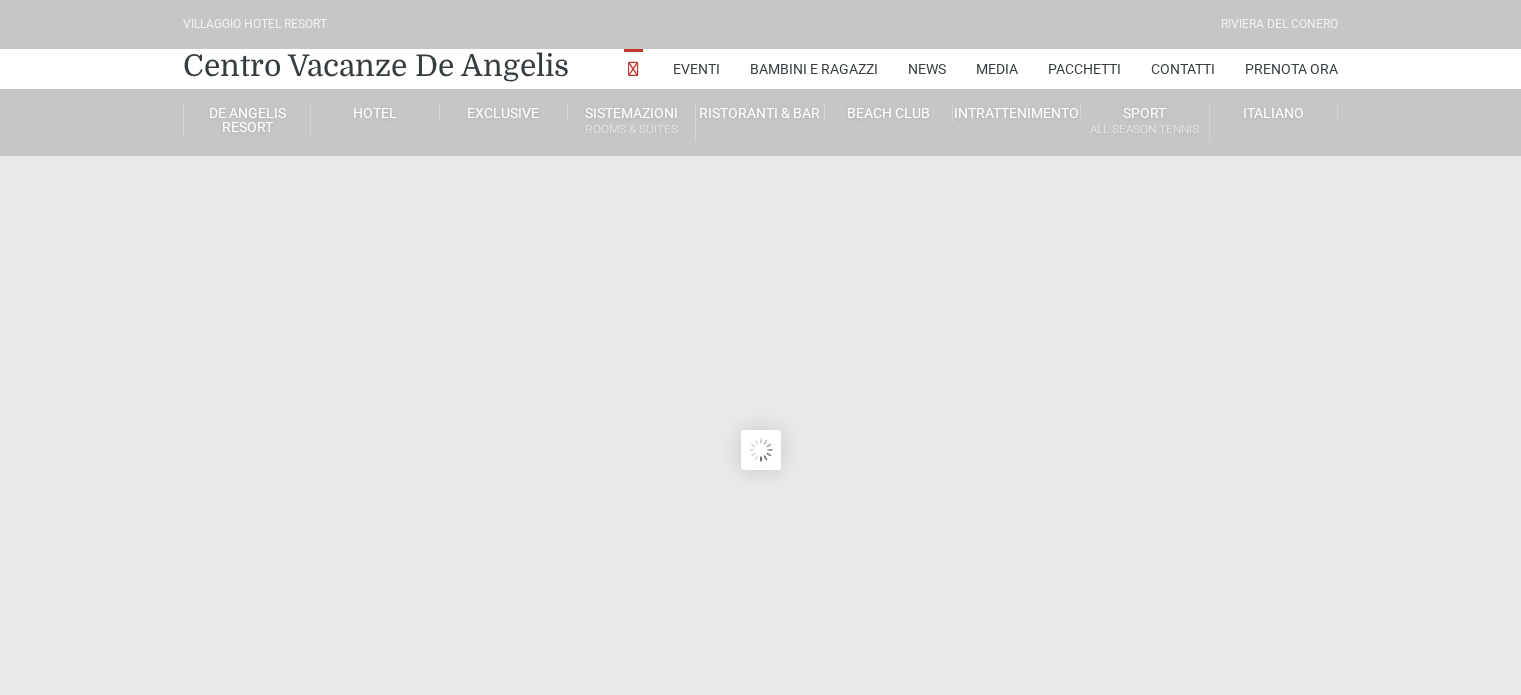 scroll, scrollTop: 0, scrollLeft: 0, axis: both 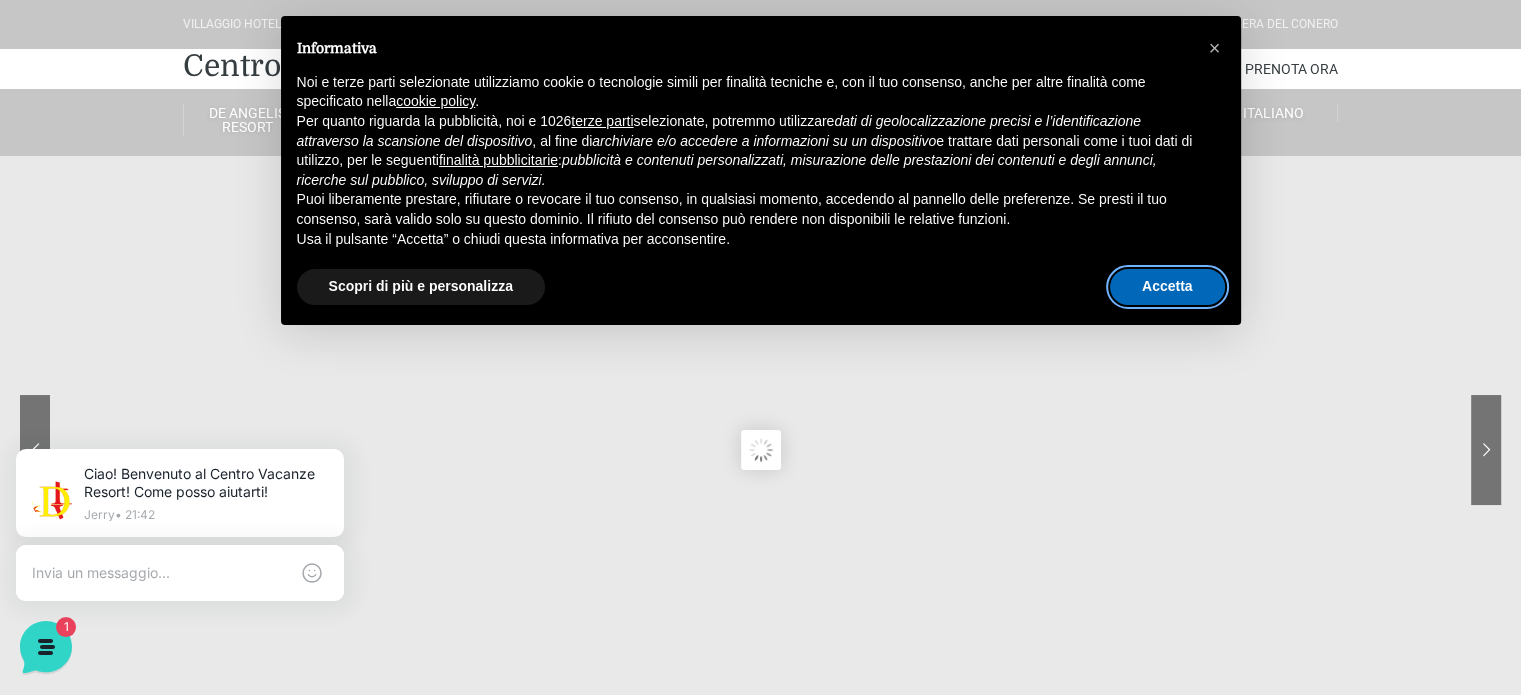 click on "Accetta" at bounding box center [1167, 287] 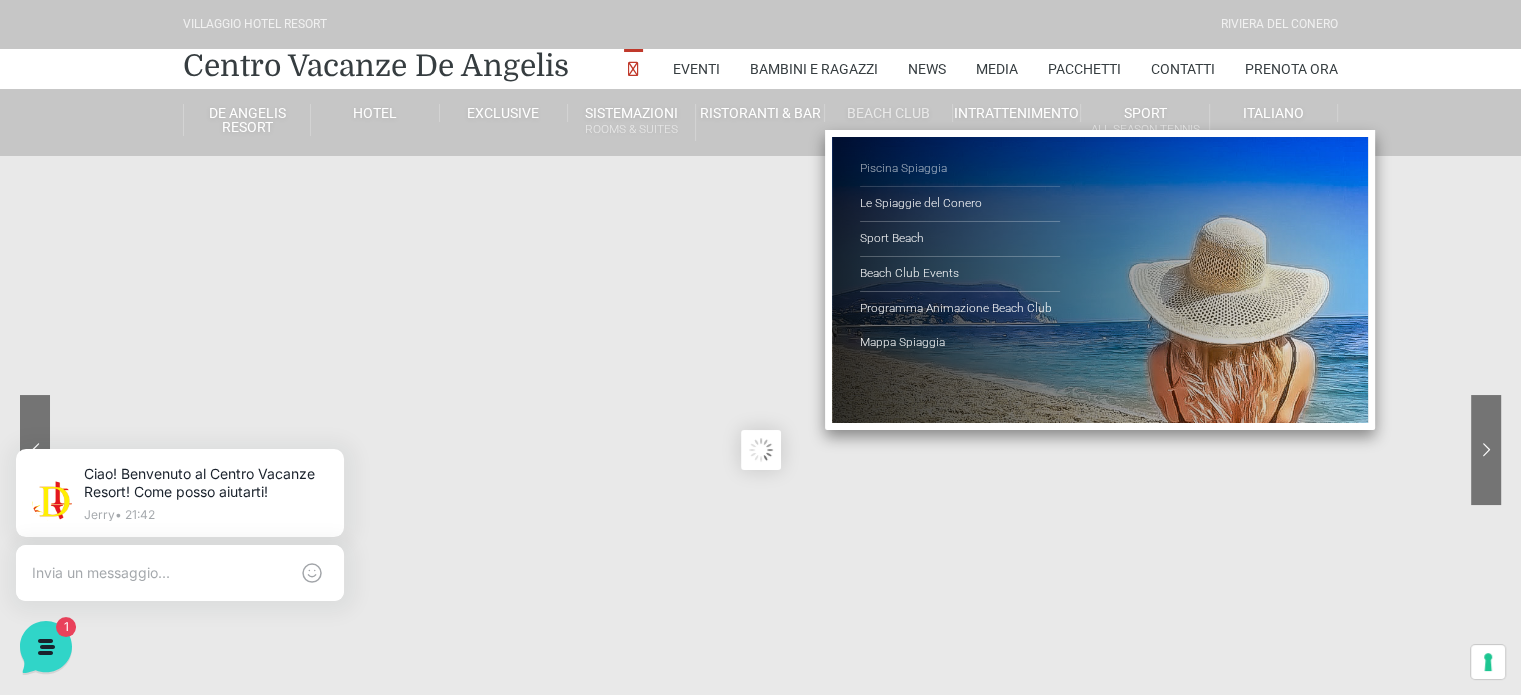 click on "Piscina Spiaggia" at bounding box center (960, 169) 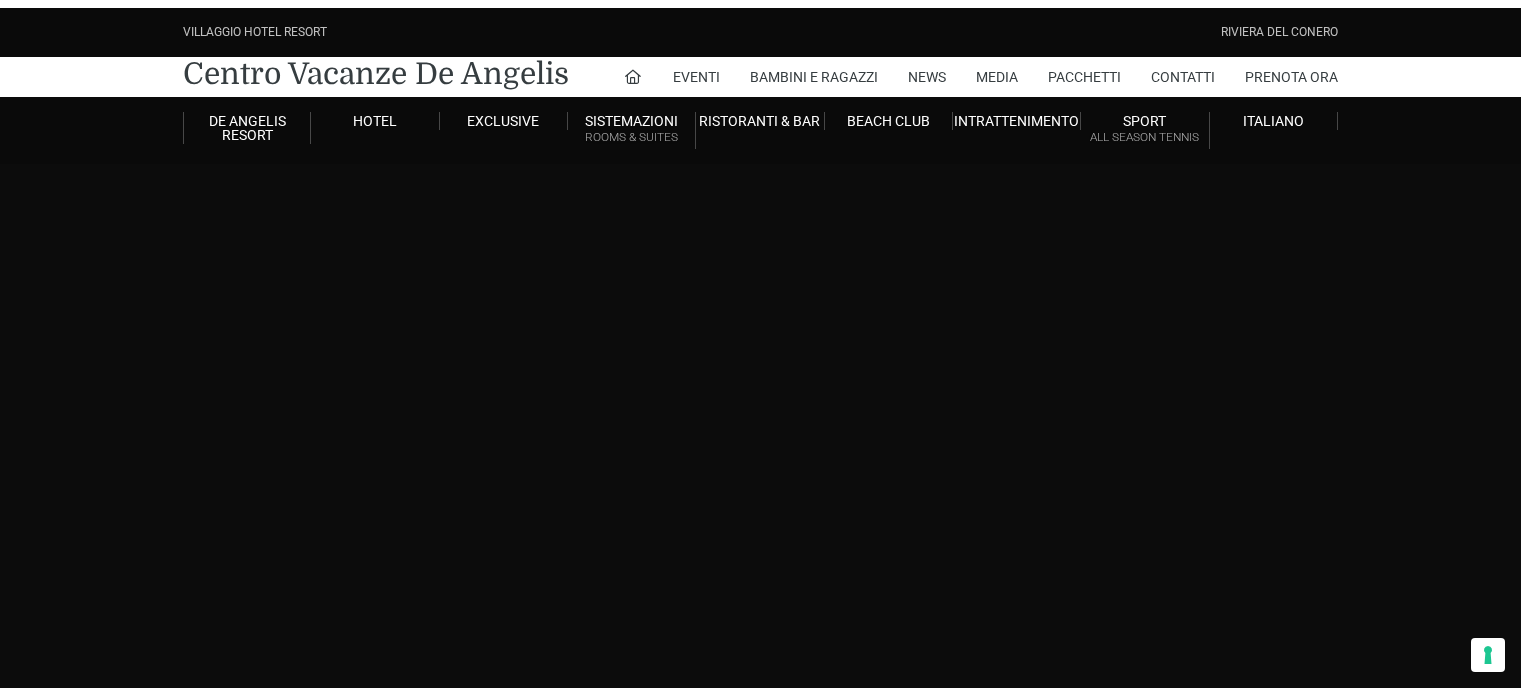 scroll, scrollTop: 0, scrollLeft: 0, axis: both 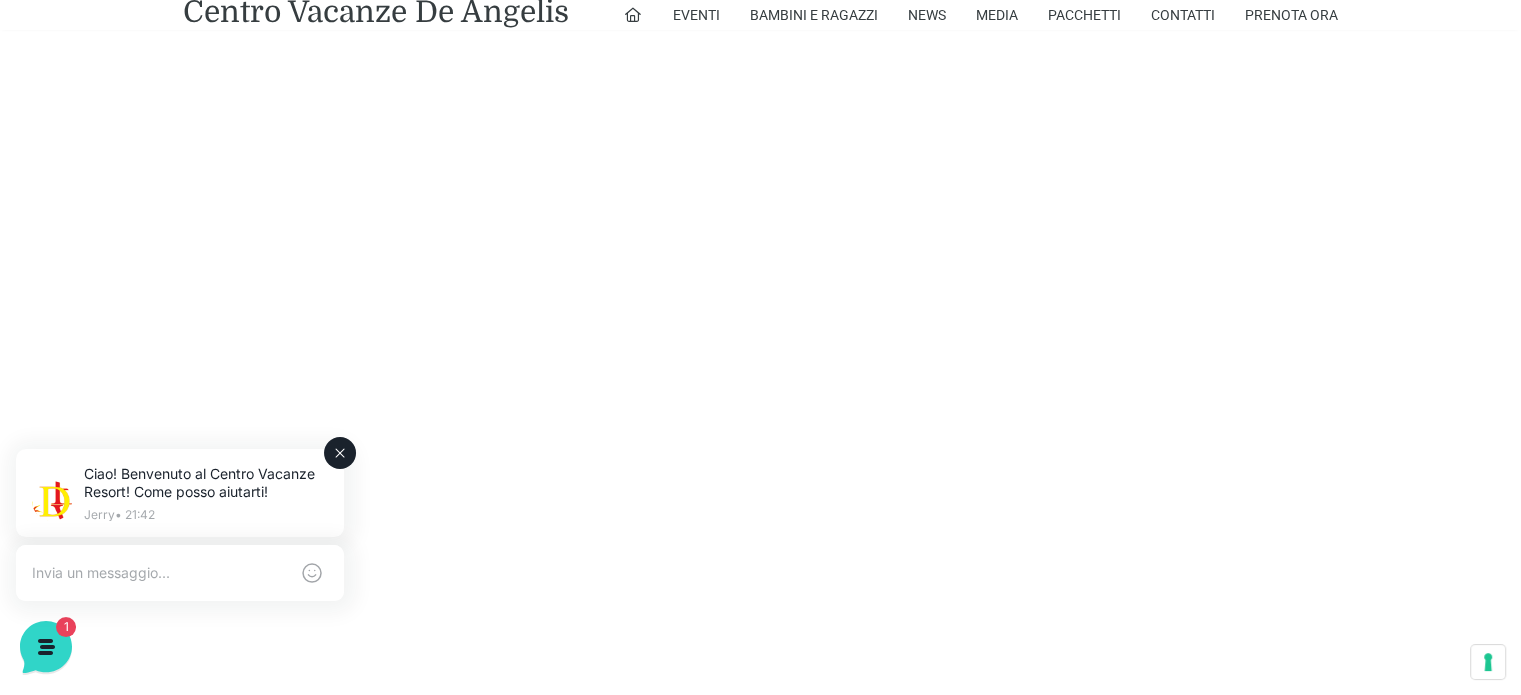 click 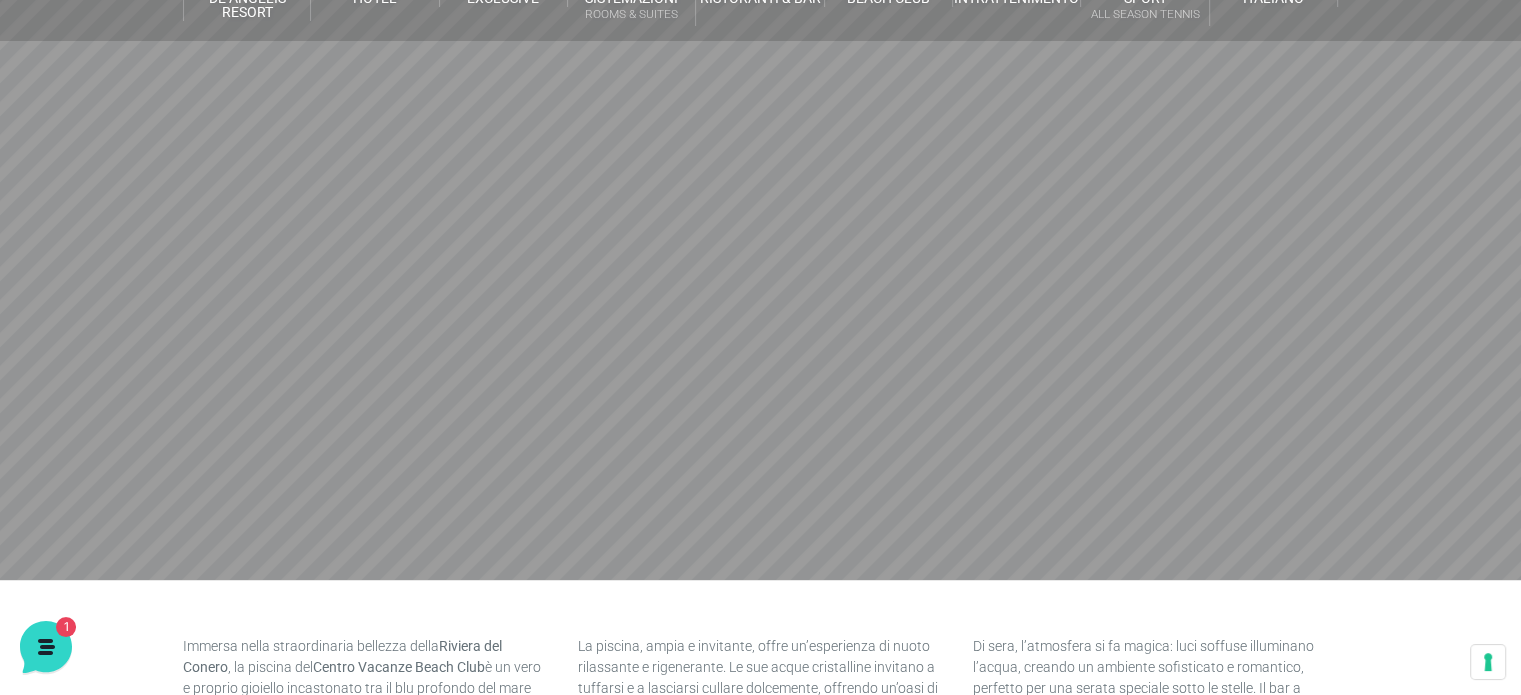 scroll, scrollTop: 0, scrollLeft: 0, axis: both 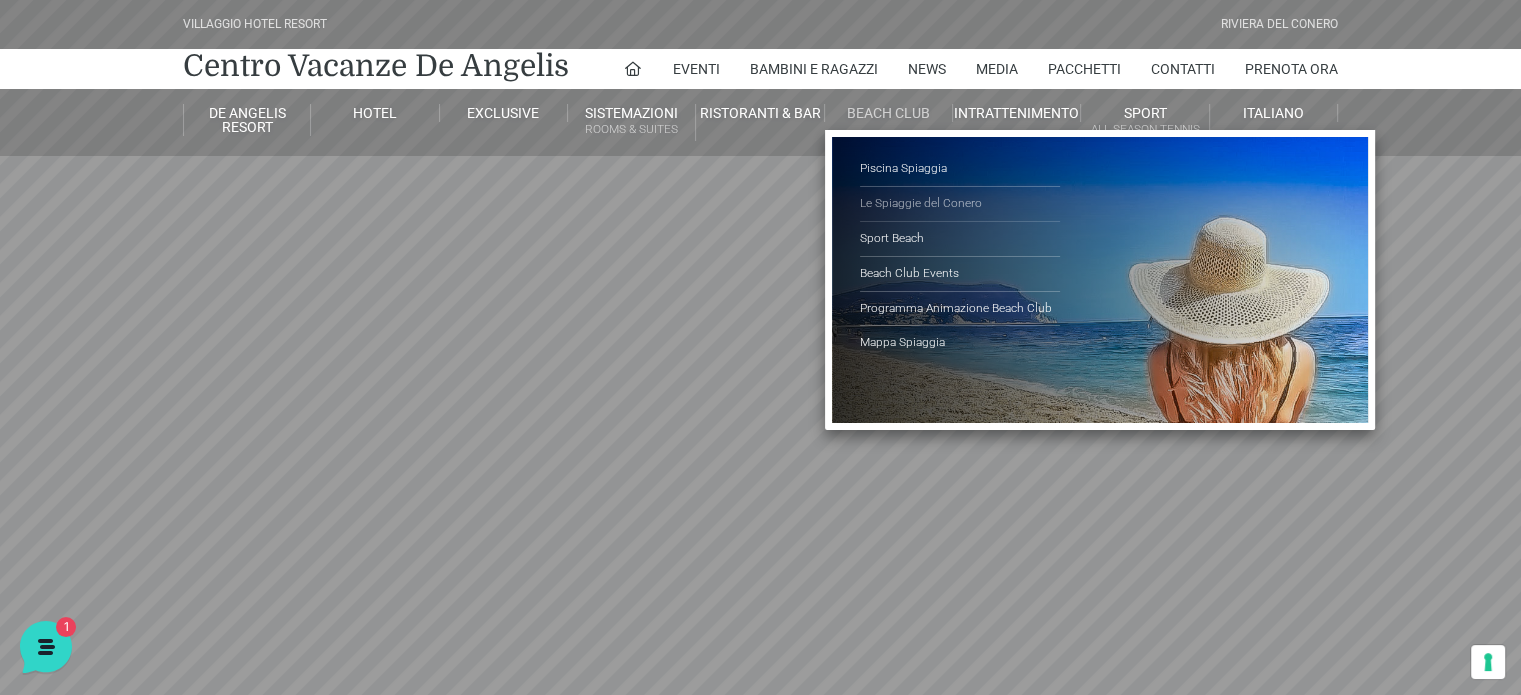 click on "Le Spiaggie del Conero" at bounding box center (960, 204) 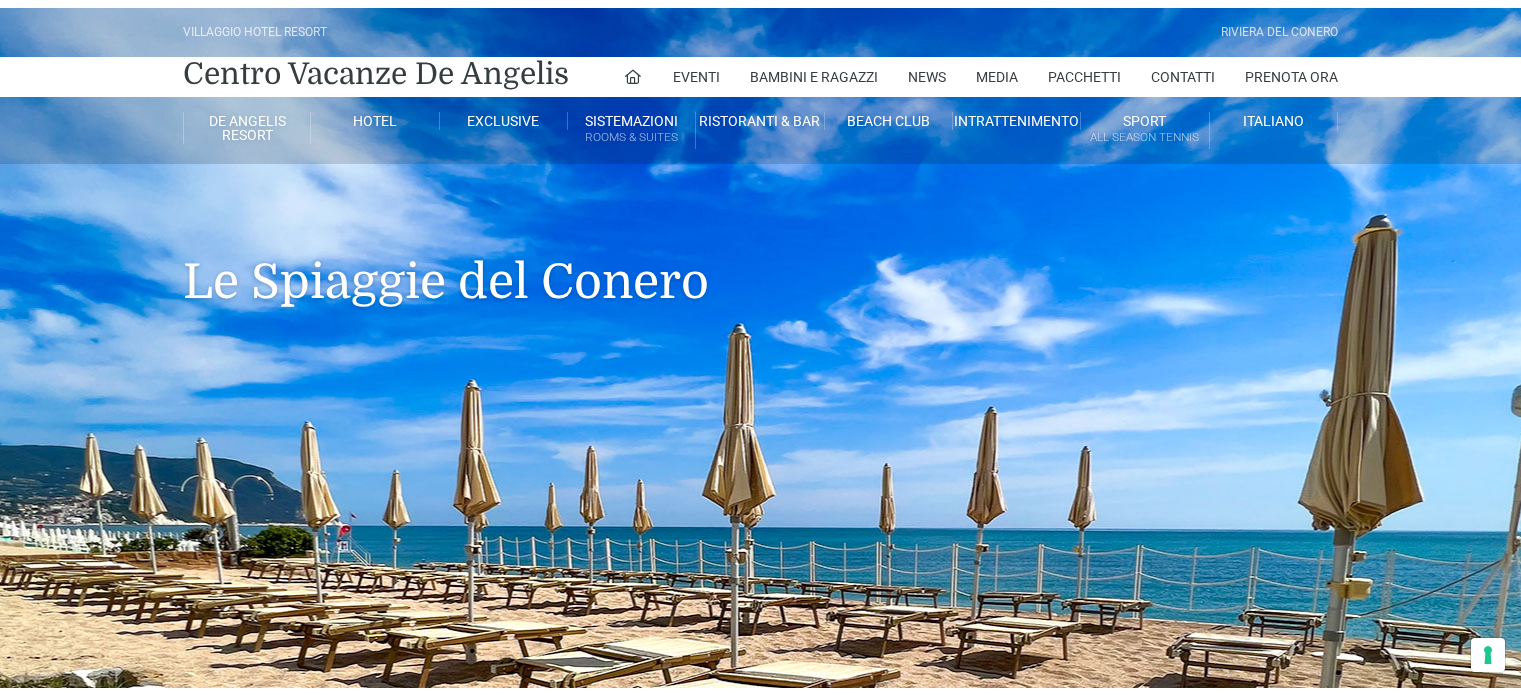 scroll, scrollTop: 0, scrollLeft: 0, axis: both 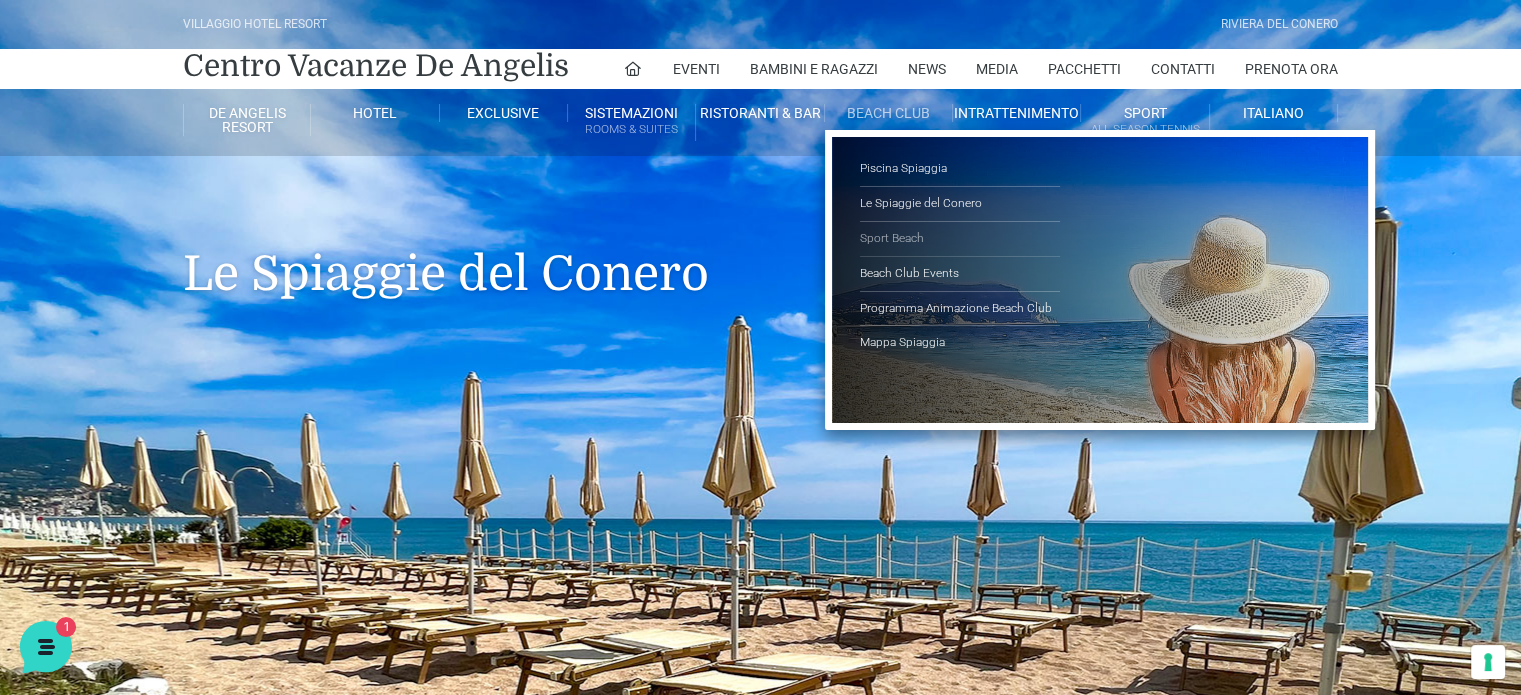 click on "Sport Beach" at bounding box center (960, 239) 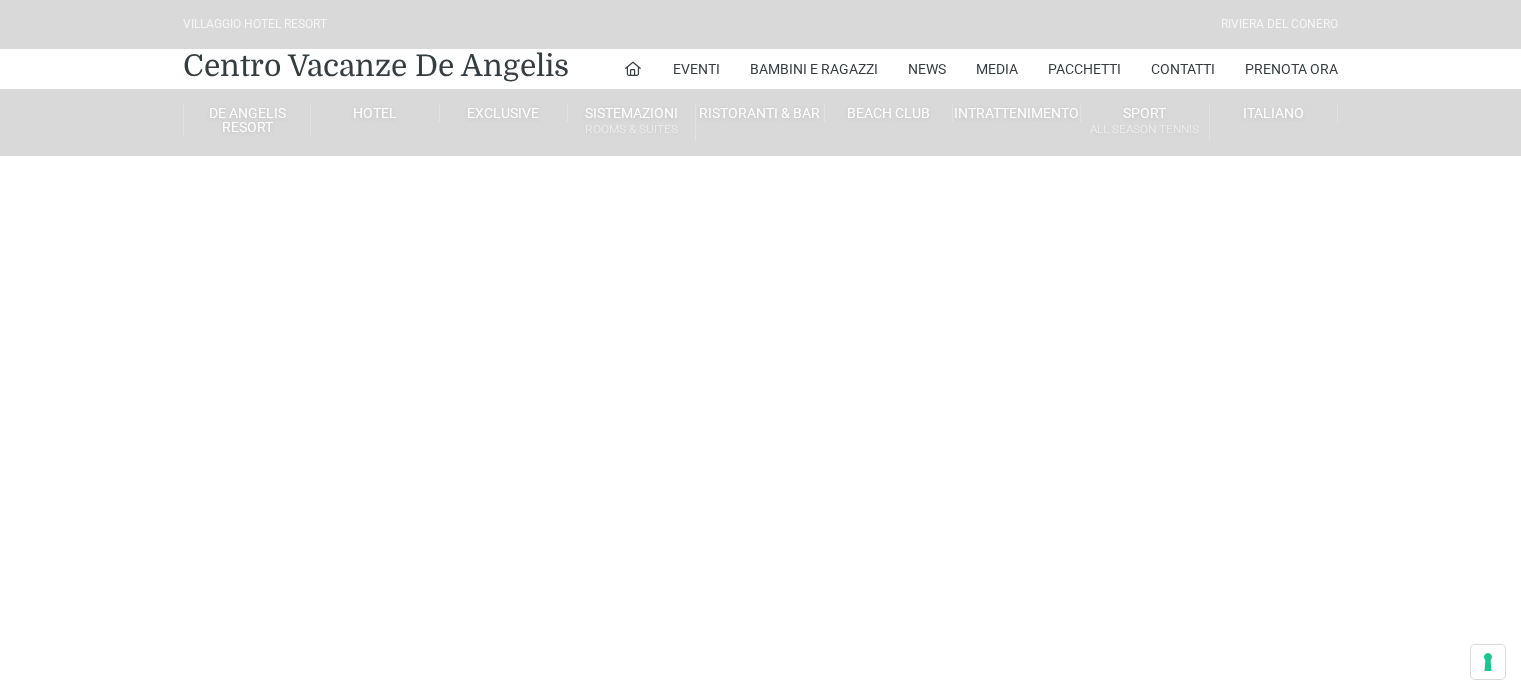 scroll, scrollTop: 0, scrollLeft: 0, axis: both 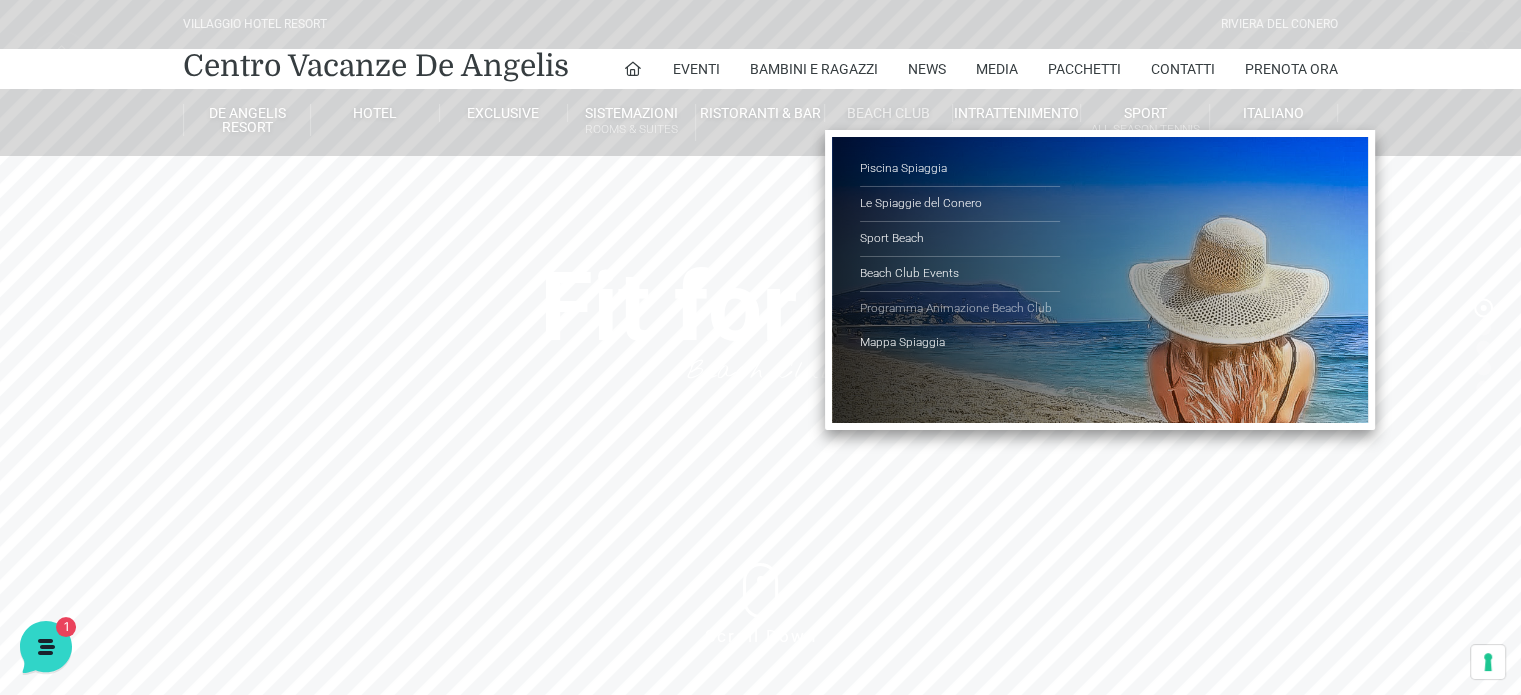 click on "Programma Animazione Beach Club" at bounding box center [960, 309] 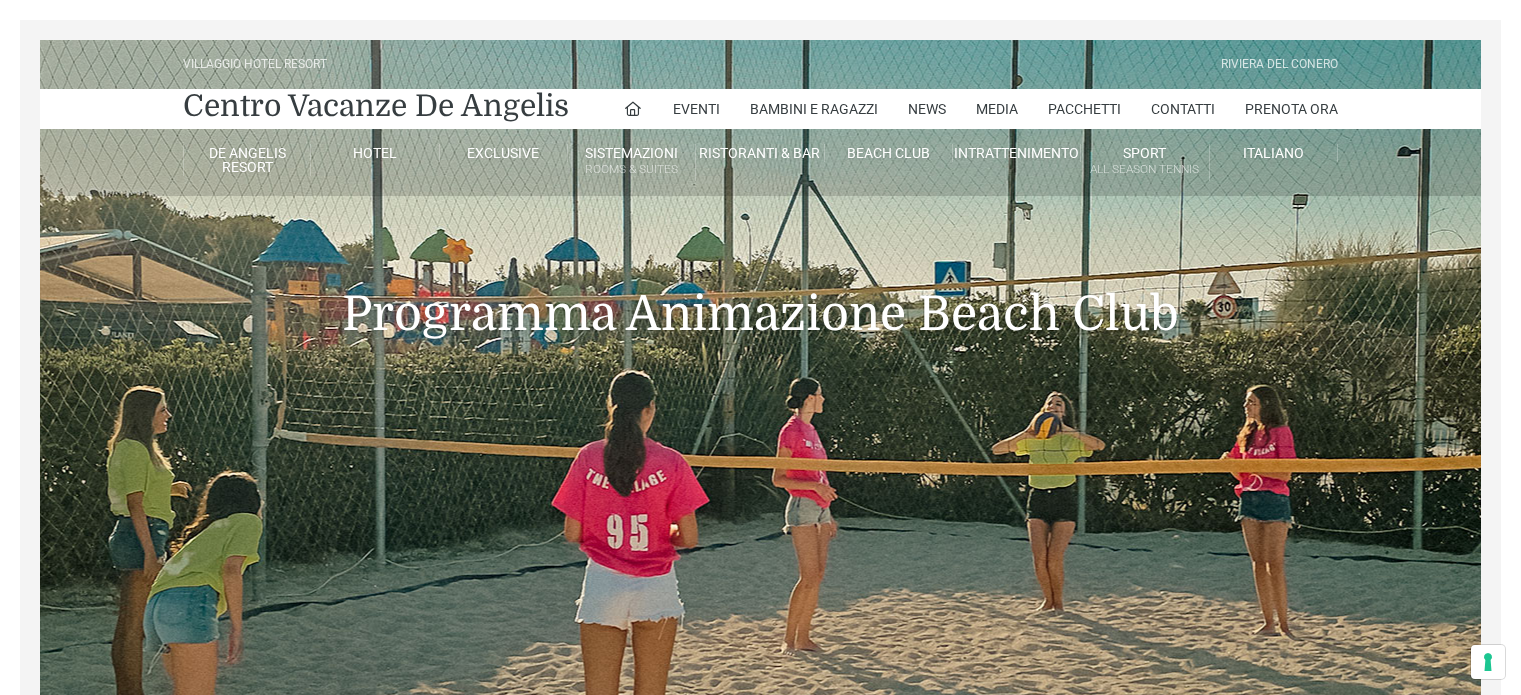 scroll, scrollTop: 0, scrollLeft: 0, axis: both 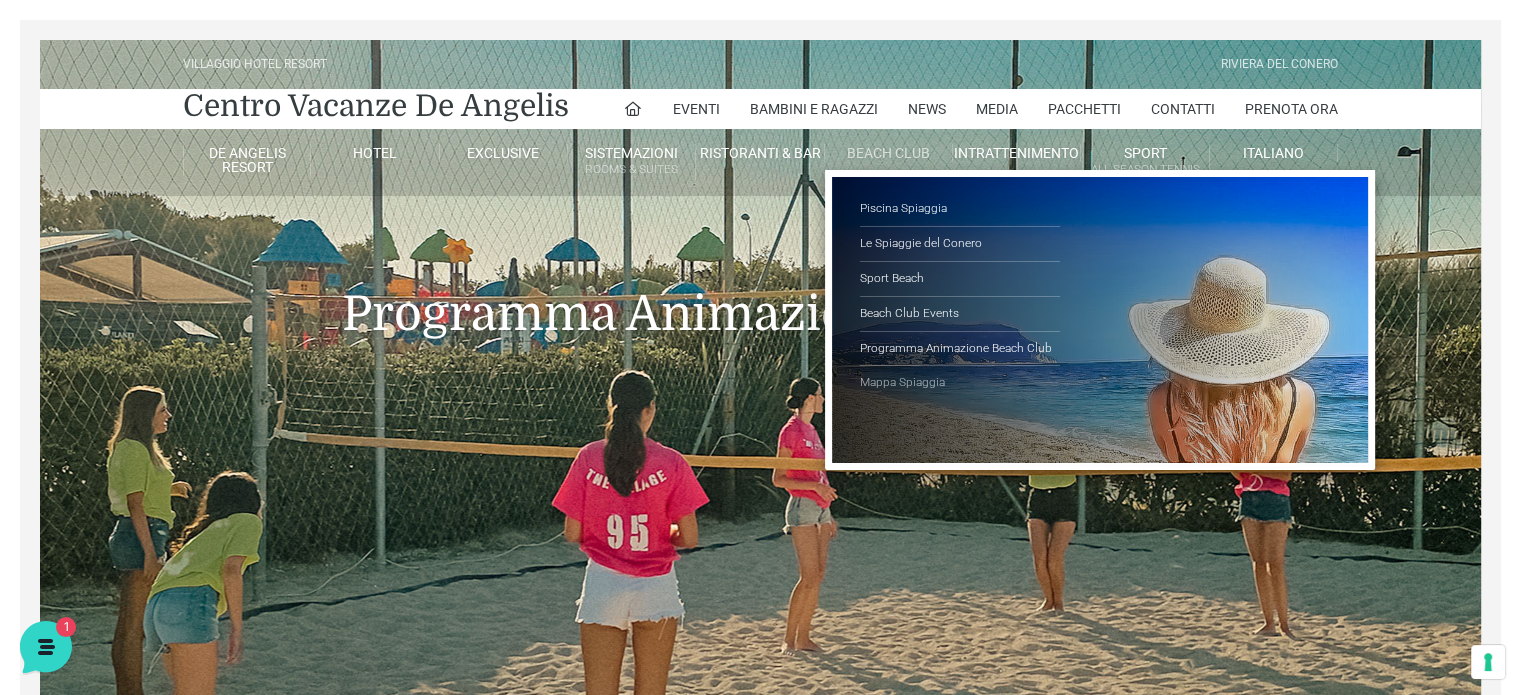 click on "Mappa Spiaggia" at bounding box center (960, 383) 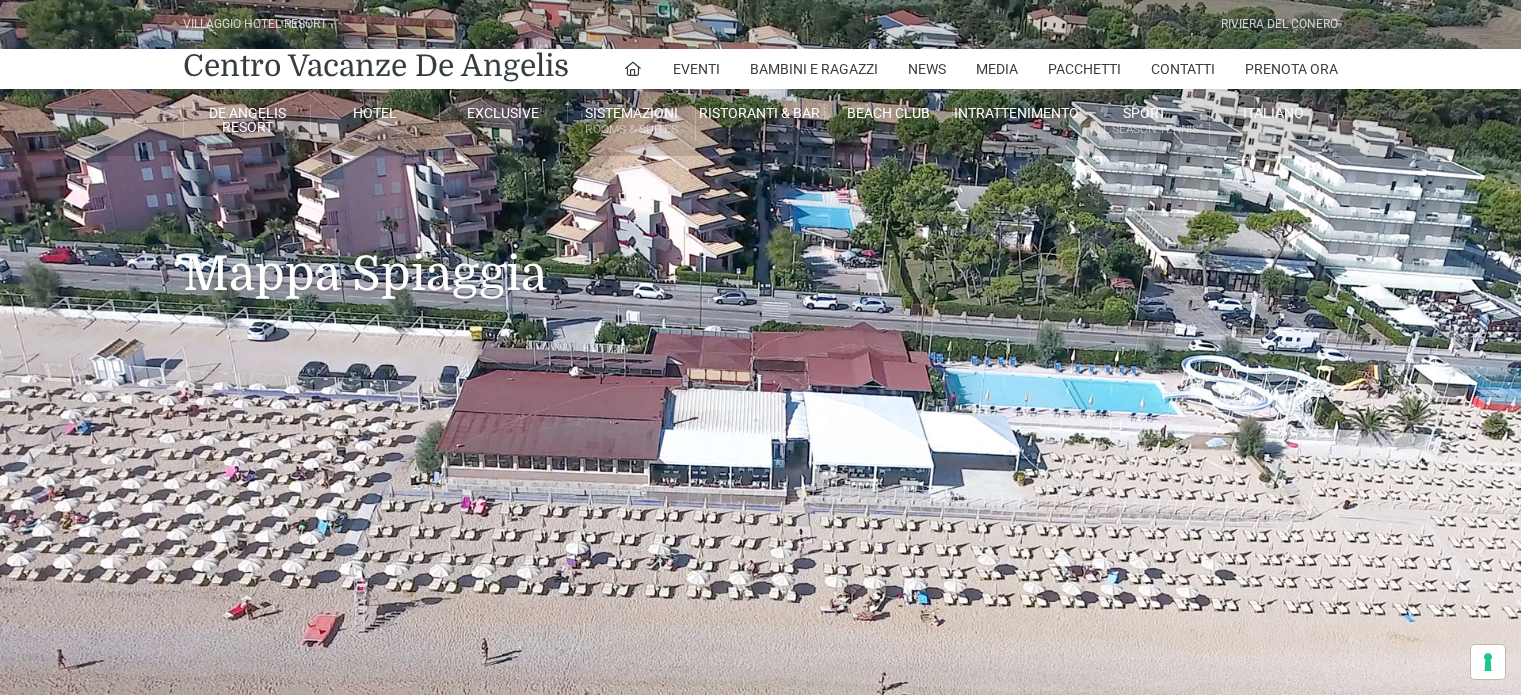 scroll, scrollTop: 0, scrollLeft: 0, axis: both 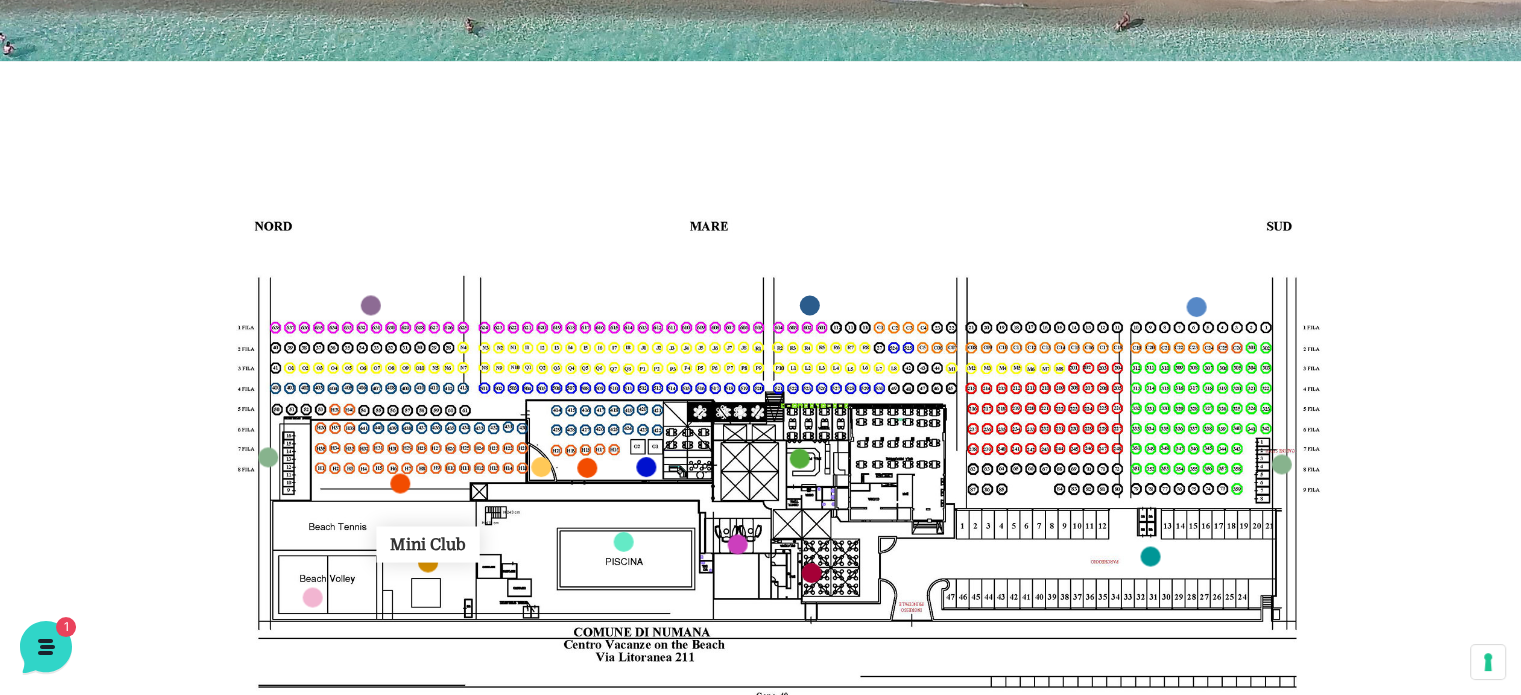 click at bounding box center [428, 562] 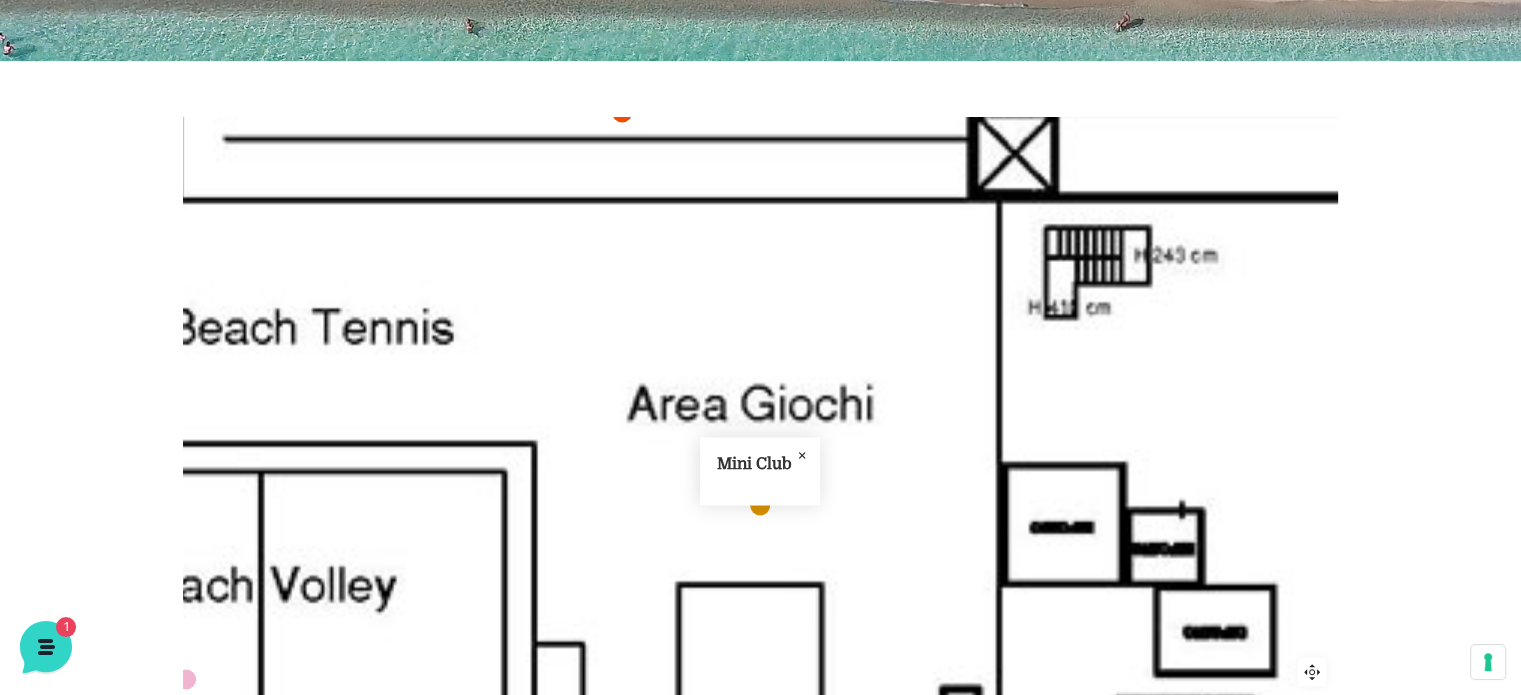 click 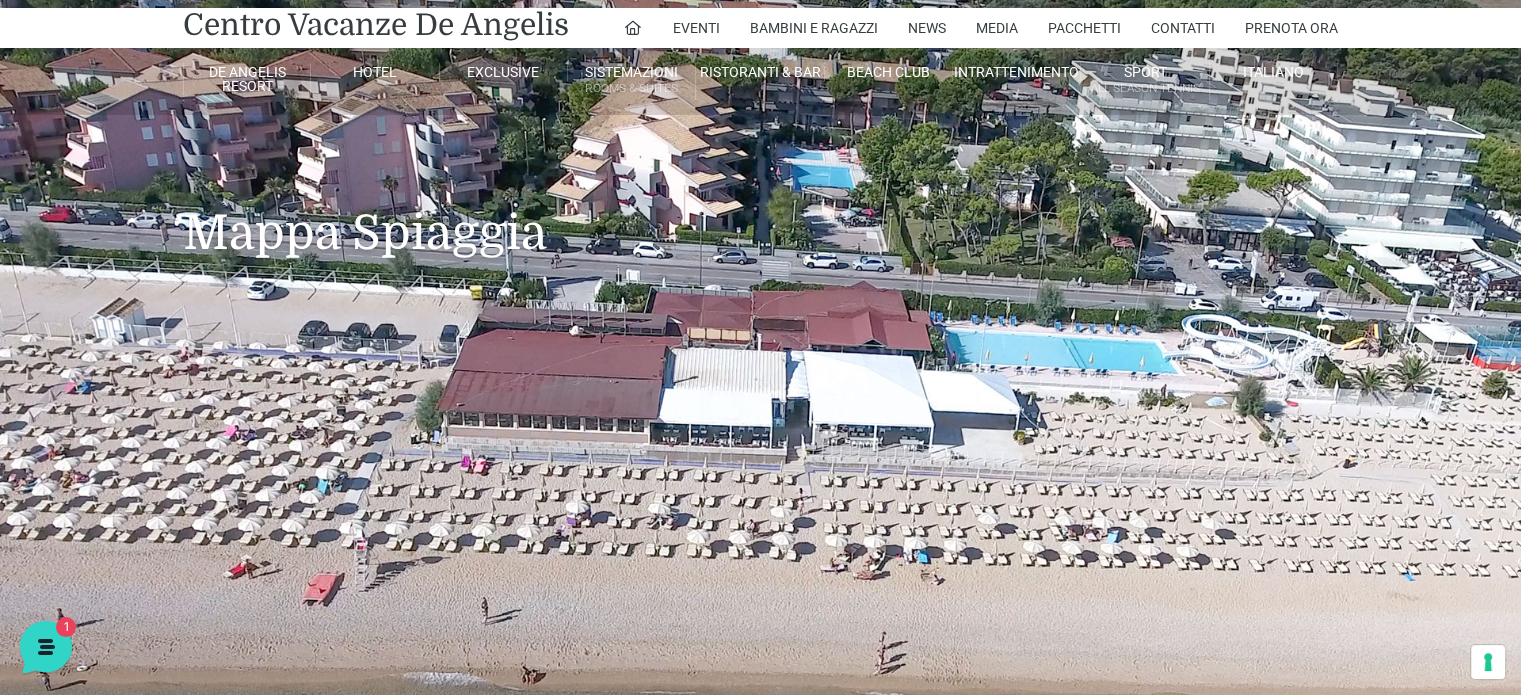 scroll, scrollTop: 35, scrollLeft: 0, axis: vertical 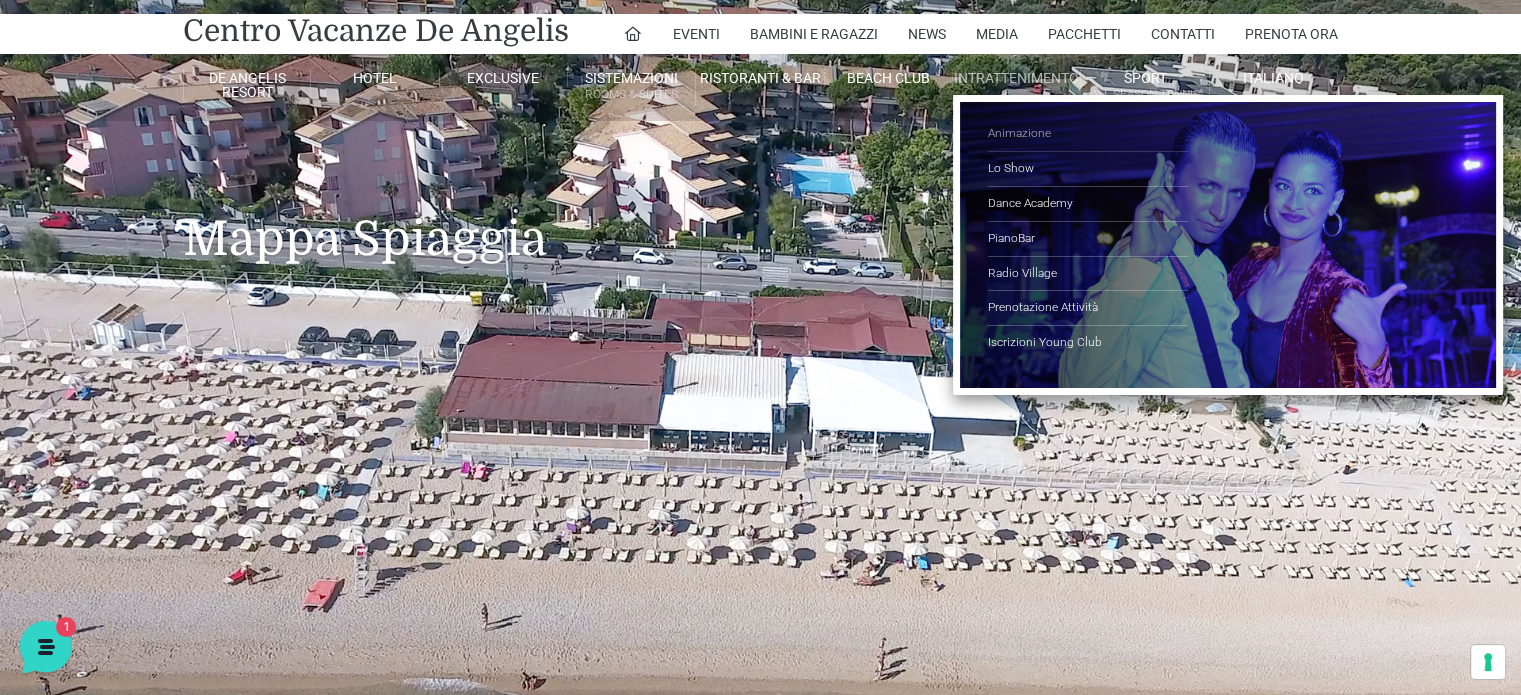 click on "Animazione" at bounding box center (1088, 134) 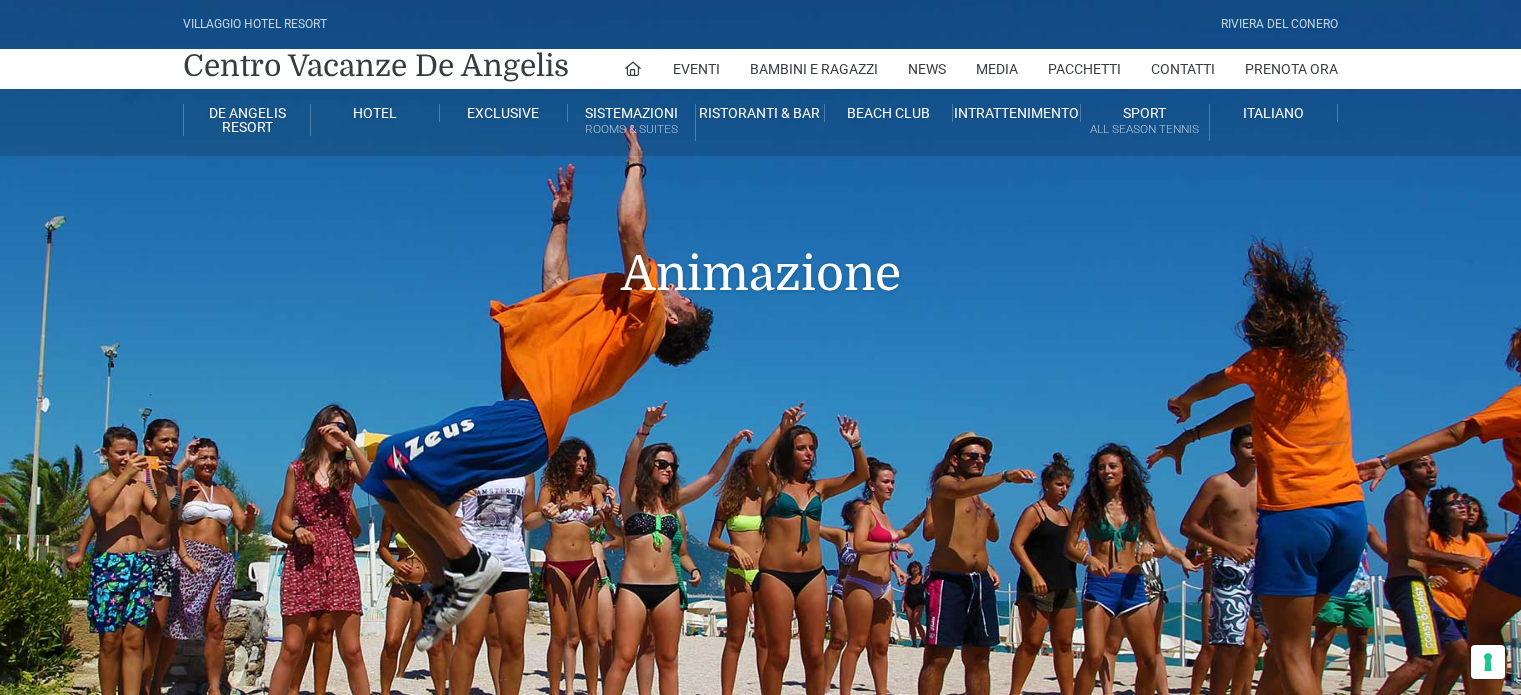 scroll, scrollTop: 0, scrollLeft: 0, axis: both 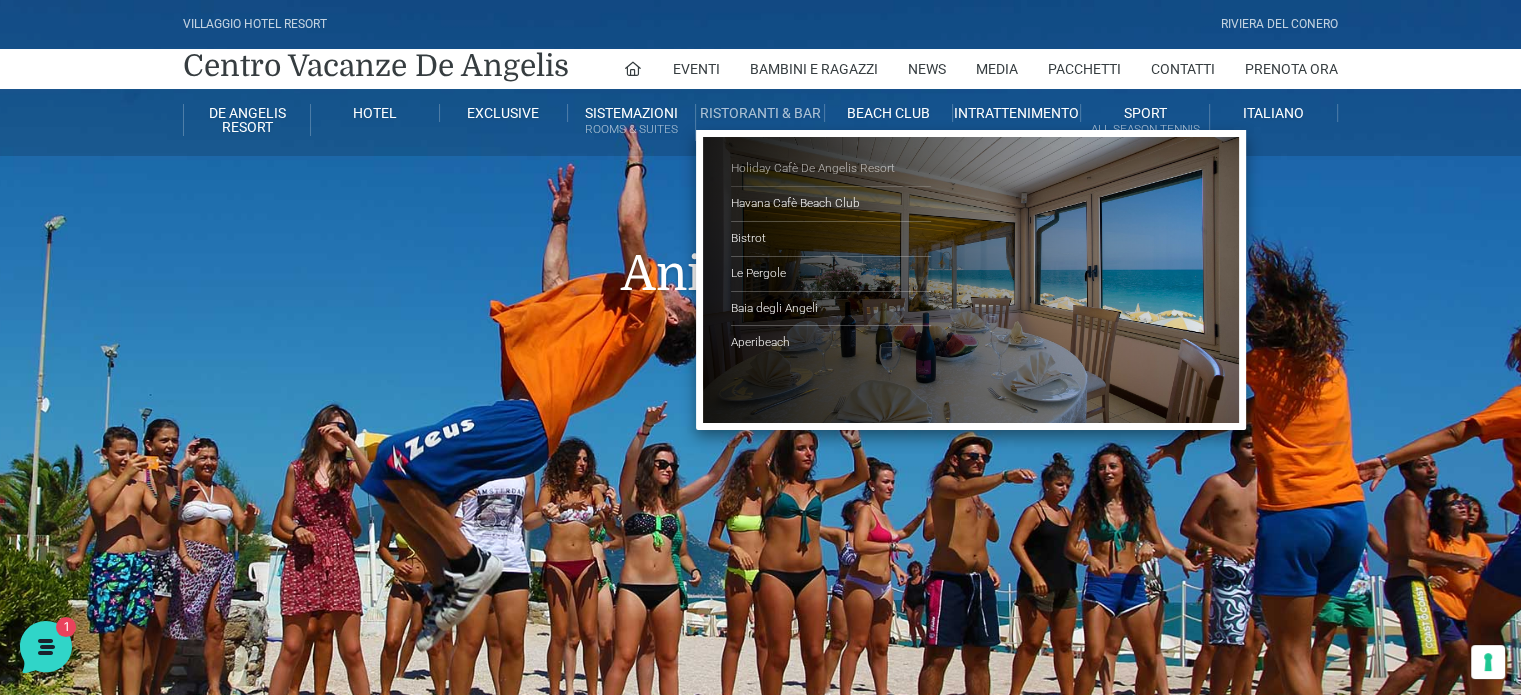 click on "Holiday Cafè De Angelis Resort" at bounding box center [831, 169] 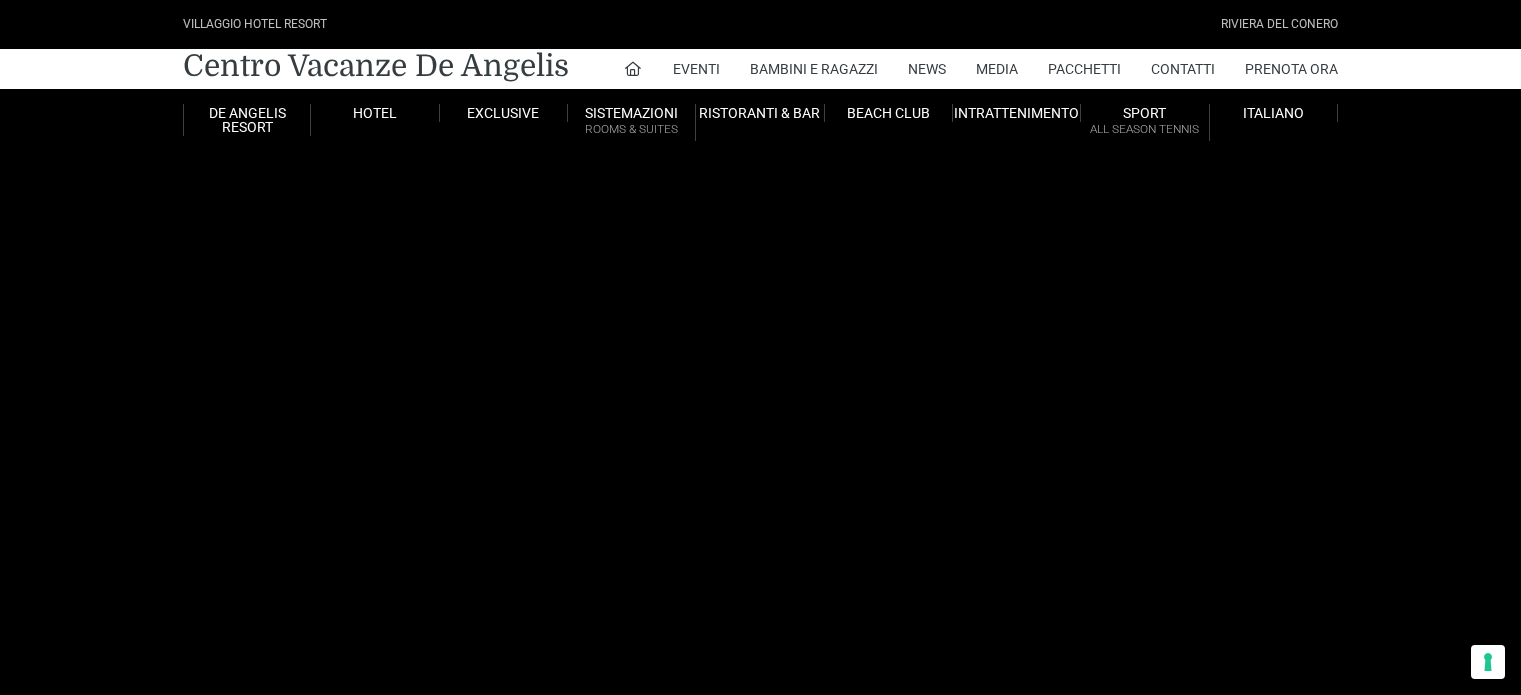 scroll, scrollTop: 0, scrollLeft: 0, axis: both 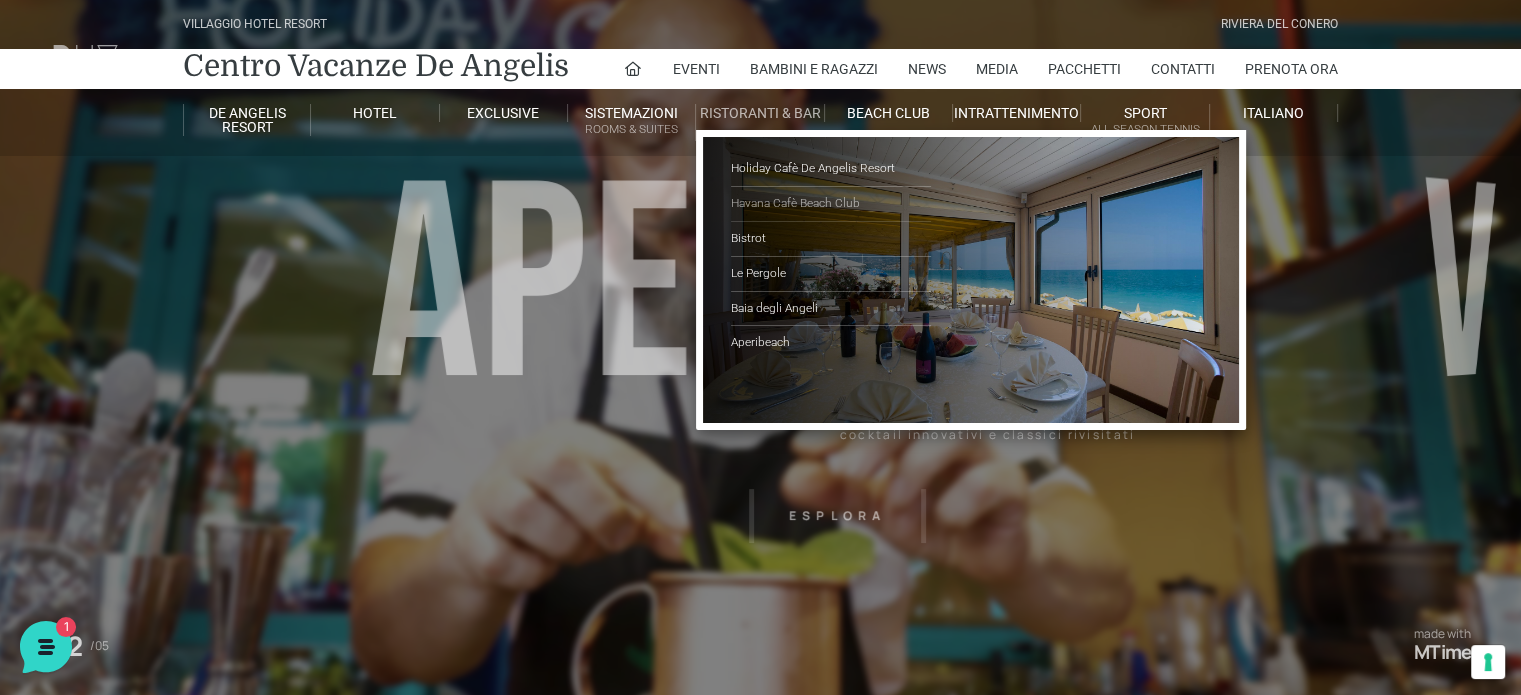 click on "Havana Cafè Beach Club" at bounding box center [831, 204] 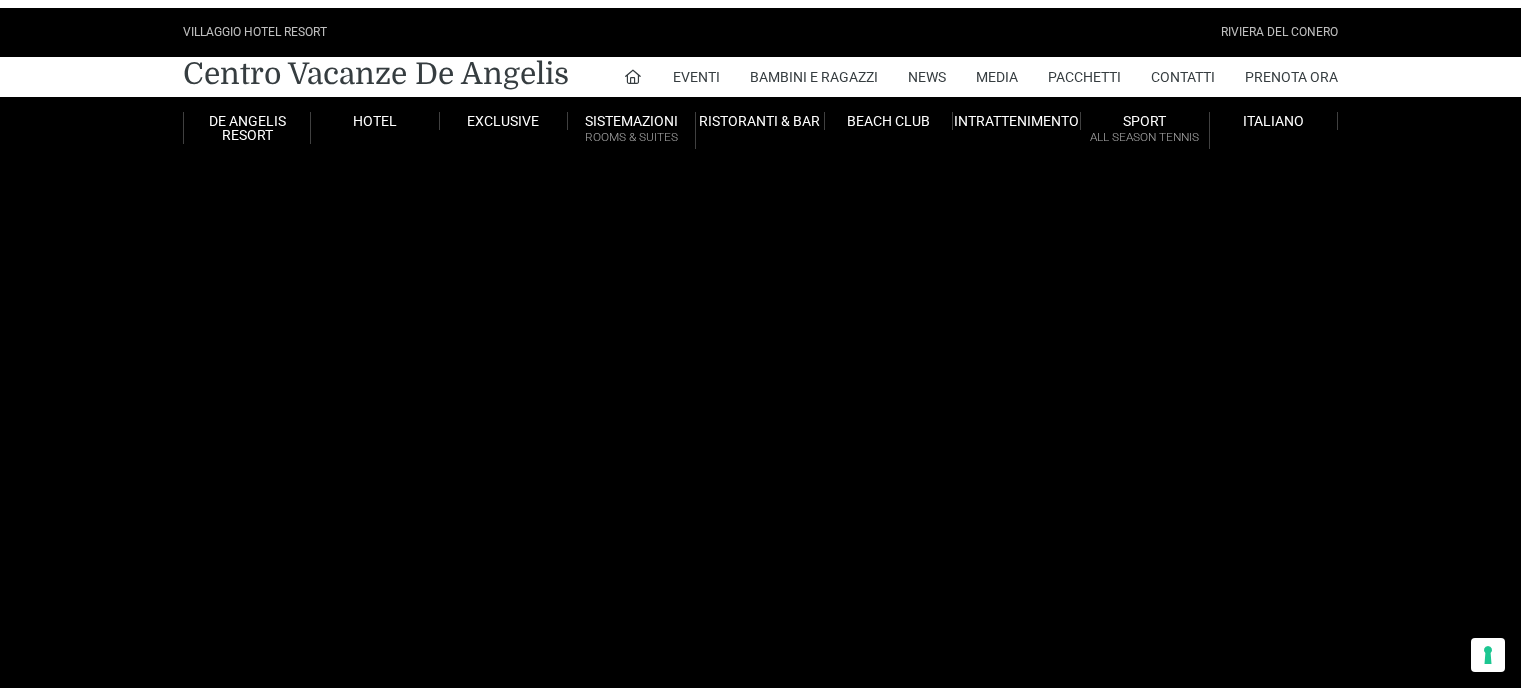 scroll, scrollTop: 0, scrollLeft: 0, axis: both 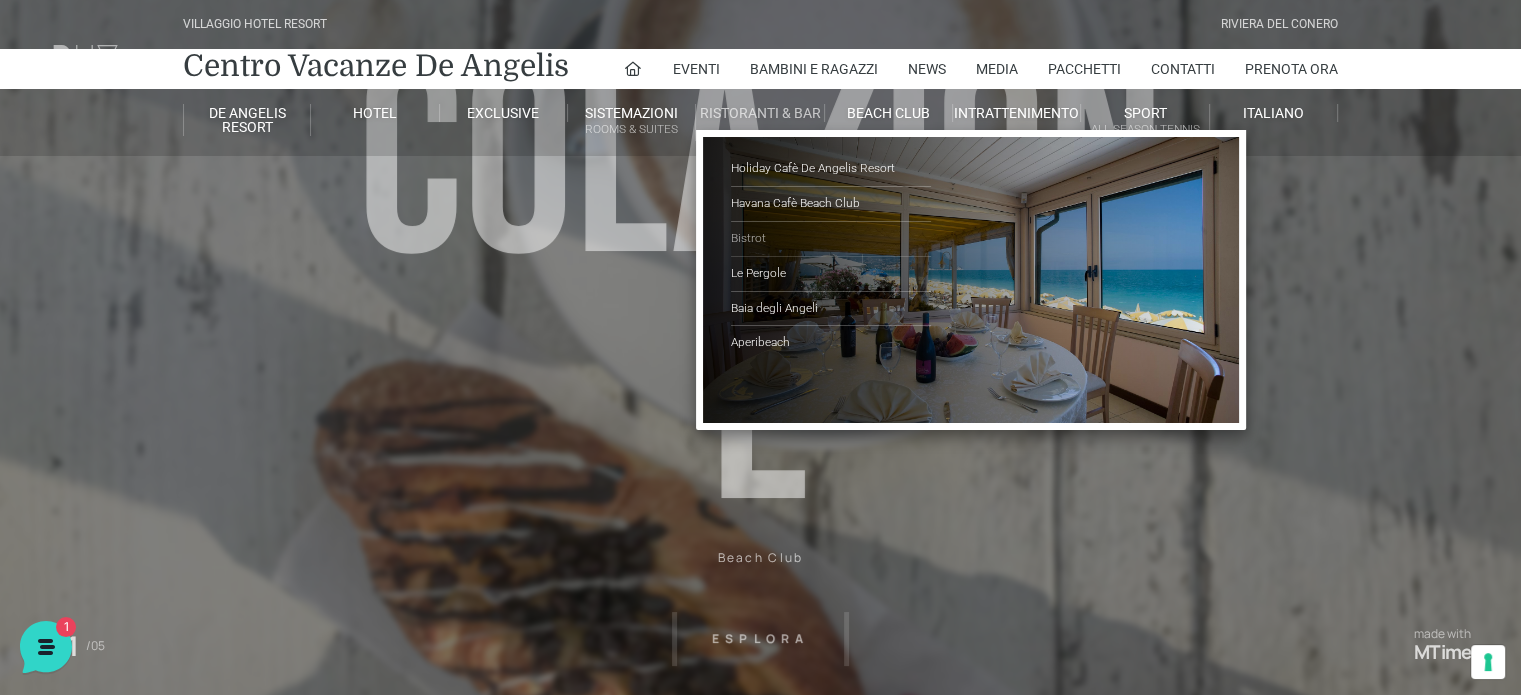 click on "Bistrot" at bounding box center (831, 239) 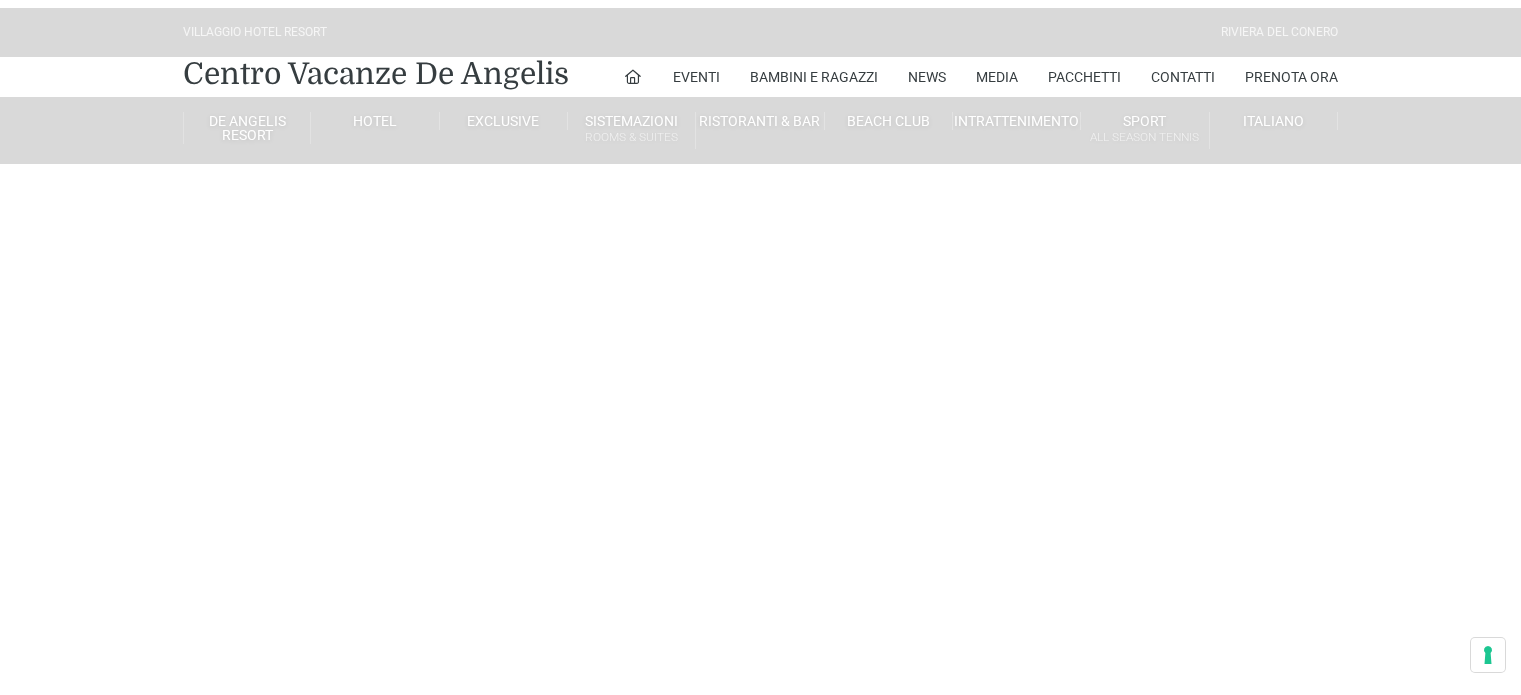 scroll, scrollTop: 0, scrollLeft: 0, axis: both 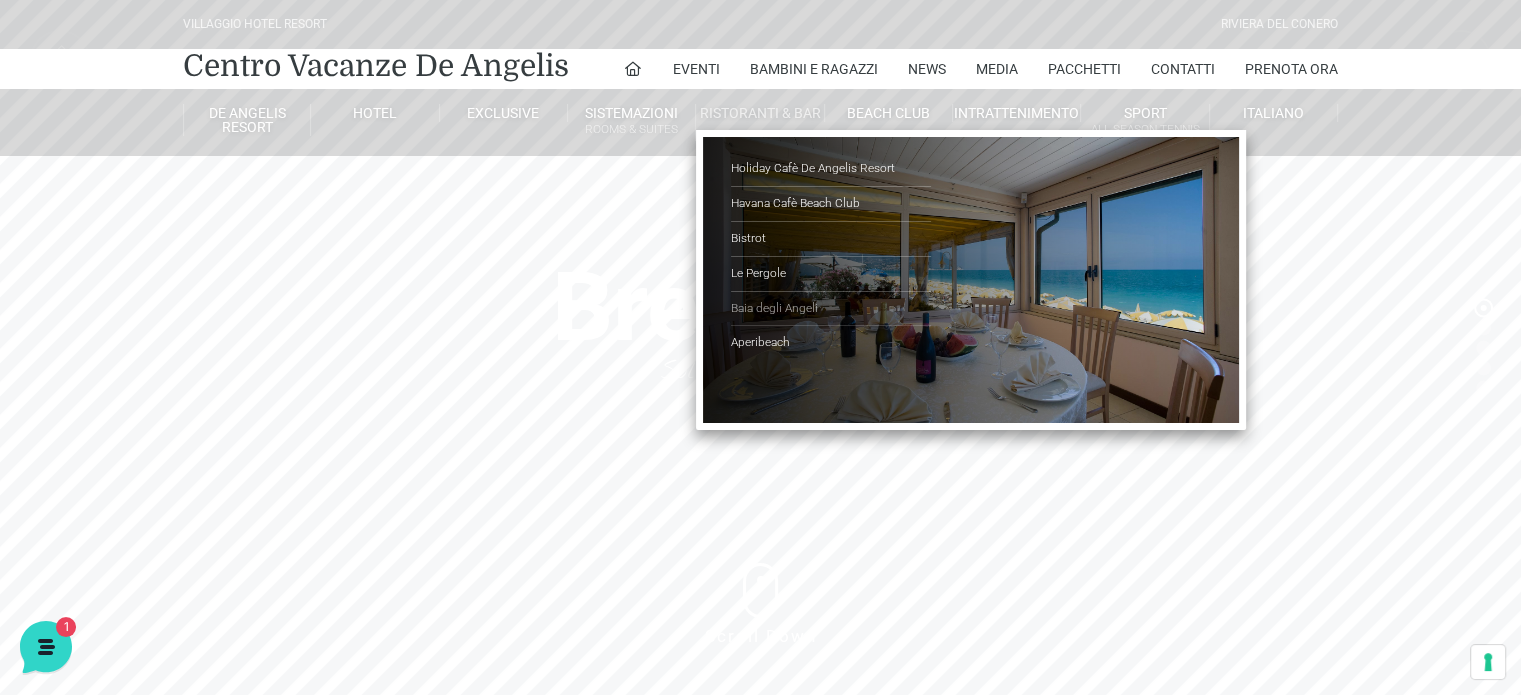 click on "Baia degli Angeli" at bounding box center [831, 309] 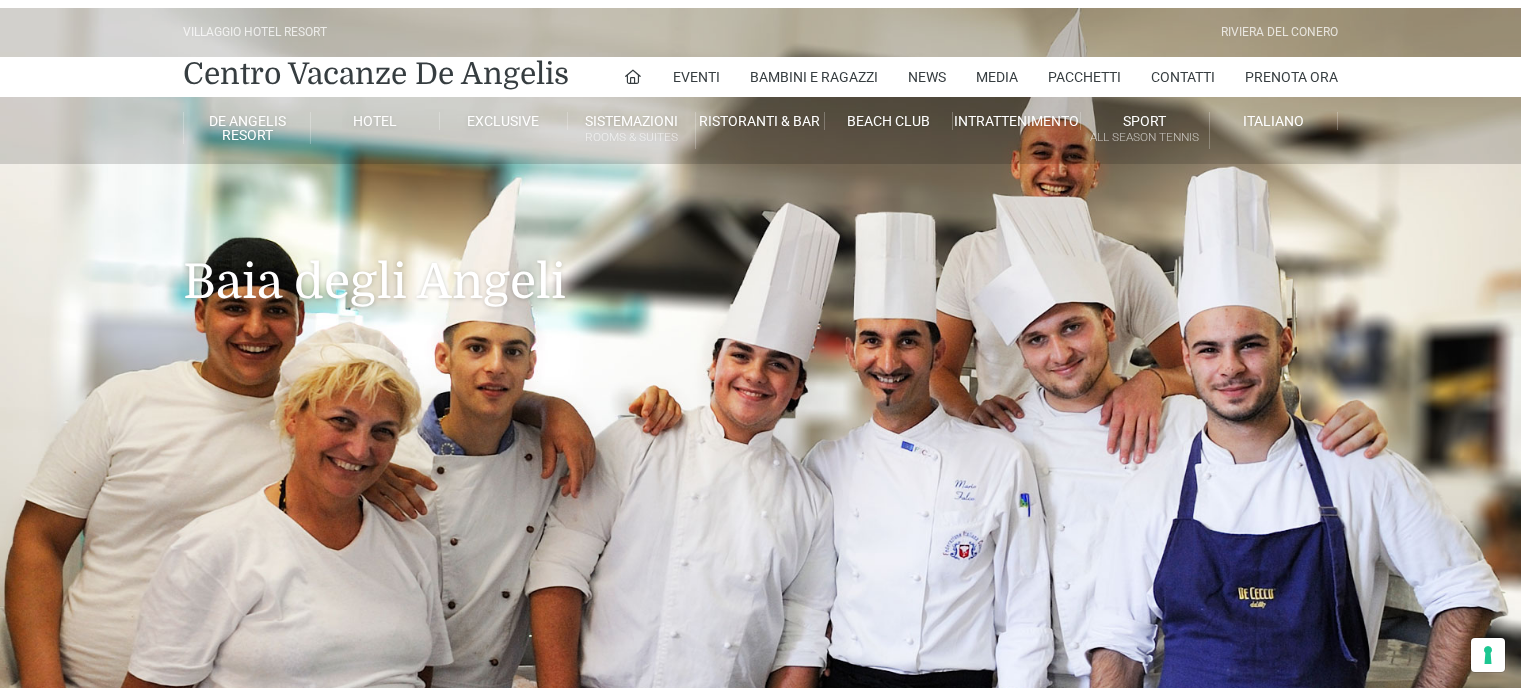 scroll, scrollTop: 0, scrollLeft: 0, axis: both 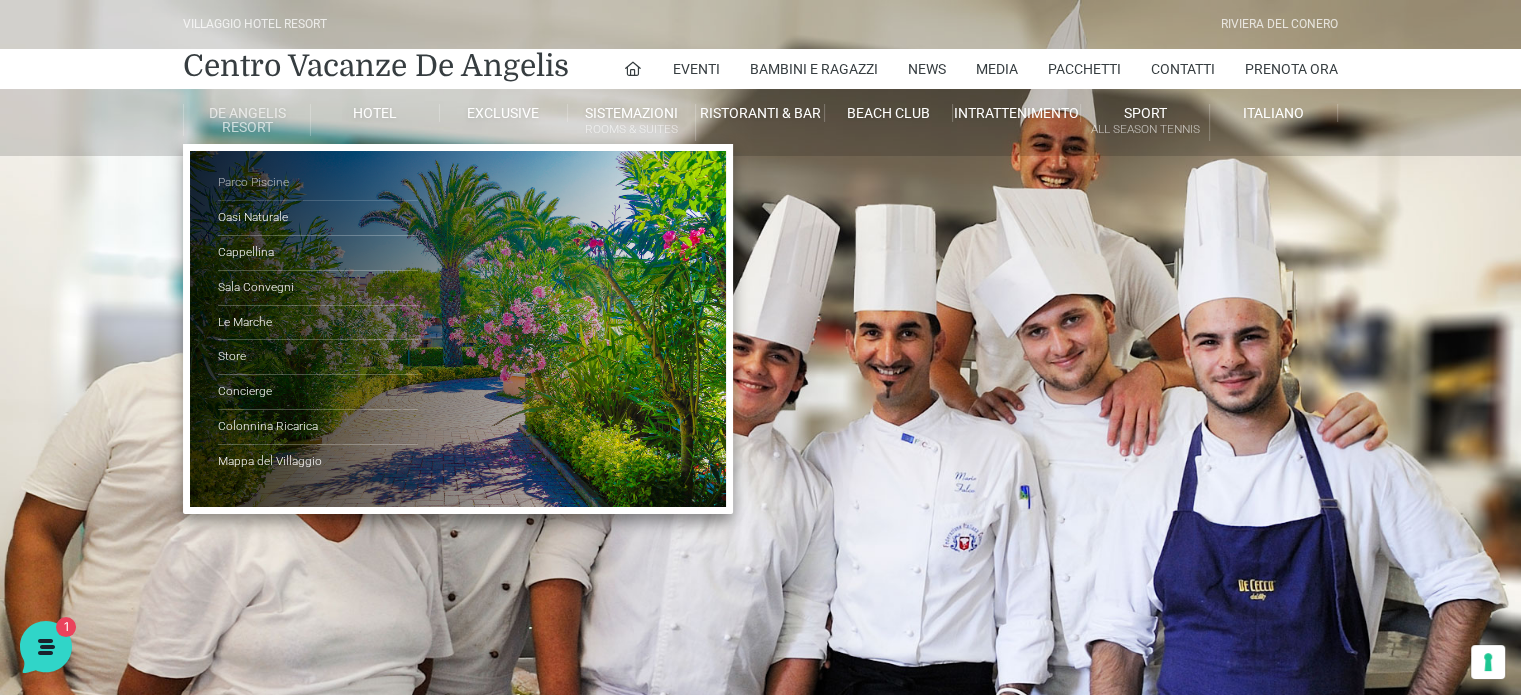 click on "Parco Piscine" at bounding box center [318, 183] 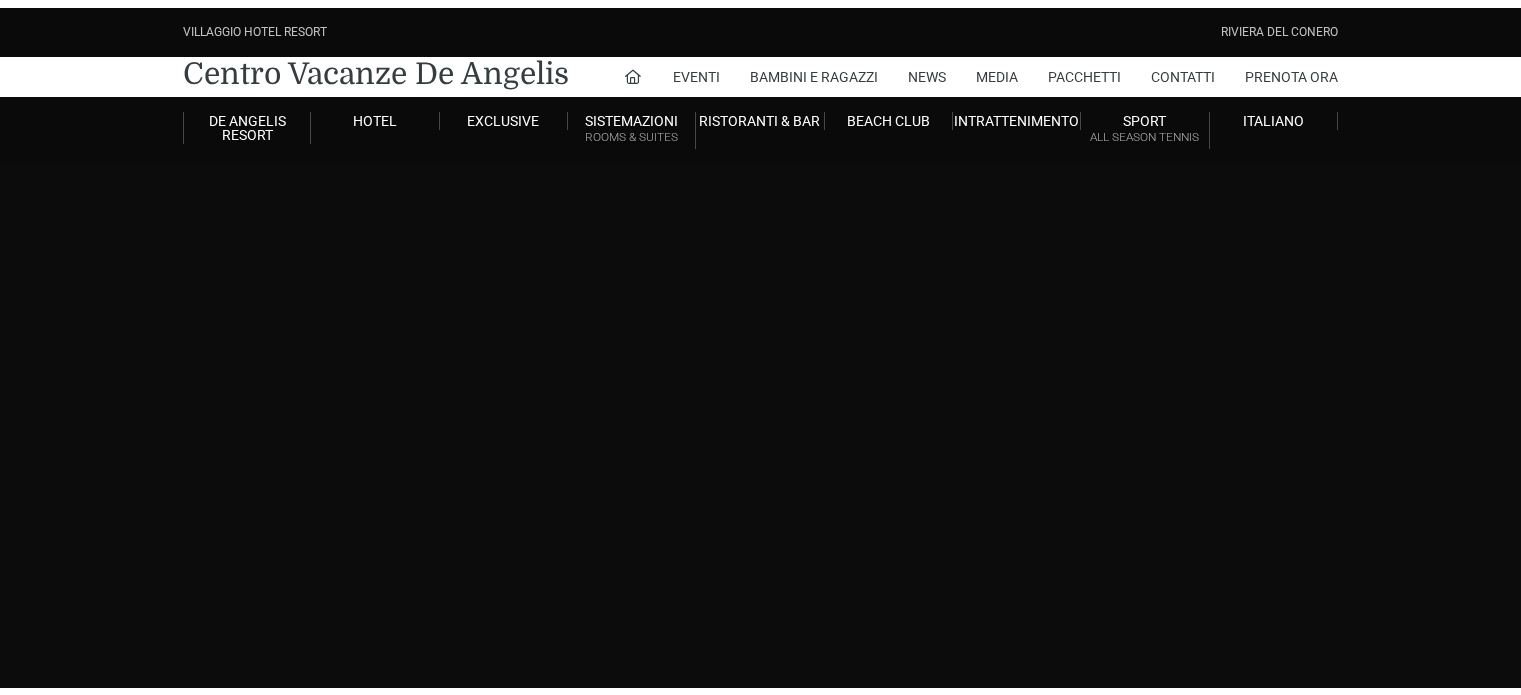 scroll, scrollTop: 0, scrollLeft: 0, axis: both 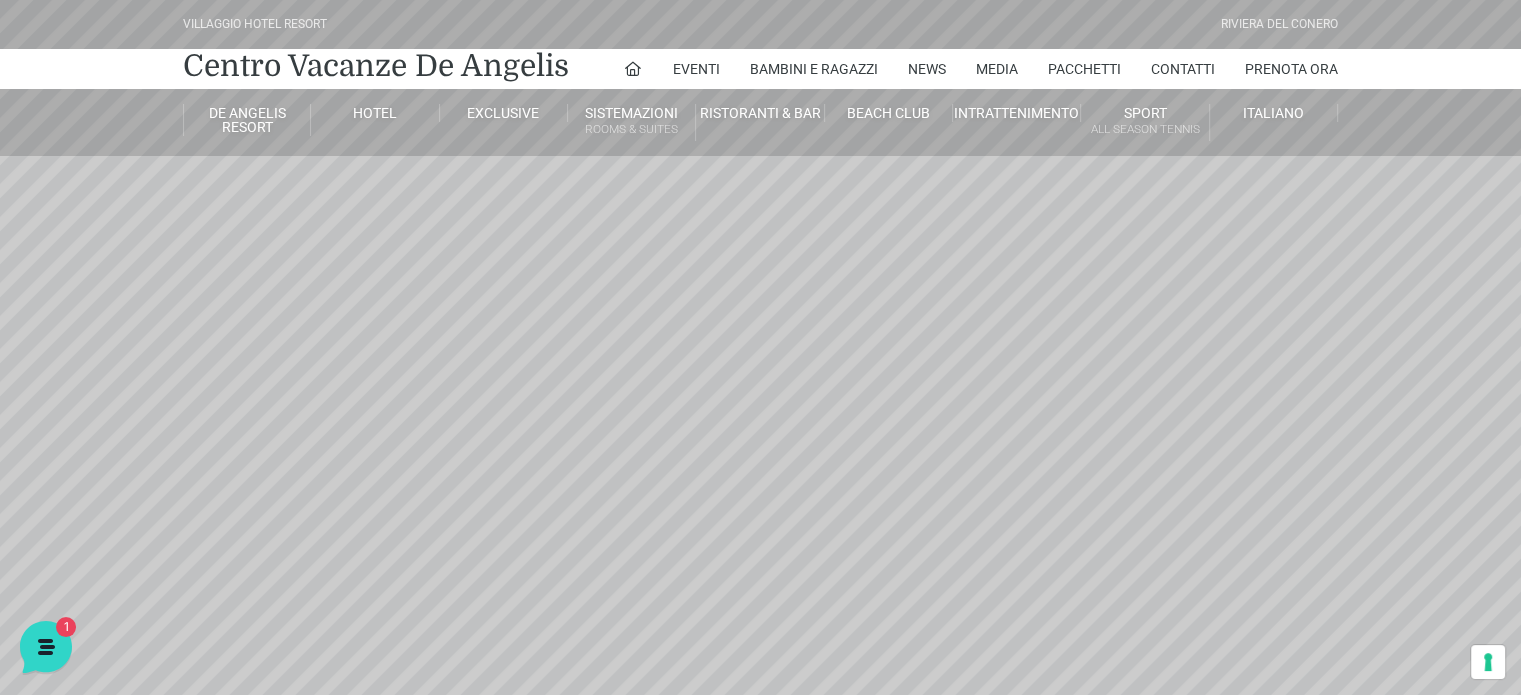 click on "Villaggio Hotel Resort
Riviera Del Conero
Centro Vacanze De Angelis
Eventi
Miss Italia
Cerimonie
Team building
Bambini e Ragazzi
Holly Beach Club
Holly Teeny Club
Holly Young Club
Piscine
Iscrizioni Holly Club
News
Media
Pacchetti
Contatti
Prenota Ora
De Angelis Resort
Parco Piscine
Oasi Naturale
Cappellina
Sala Convegni
Le Marche
Store
Concierge
Colonnina Ricarica
Mappa del Villaggio
Hotel
Suite Prestige
Camera Prestige
Camera Suite H
Sala Meeting
Exclusive
Villa Luxury
Dimora Padronale
Villa 601 Alpine
Villa Classic
Bilocale Garden Gold
Sistemazioni Rooms & Suites
Villa Trilocale Deluxe Numana
Villa Trilocale Deluxe Private Garden
Villa Bilocale Deluxe
Appartamento Trilocale Garden" at bounding box center [760, 450] 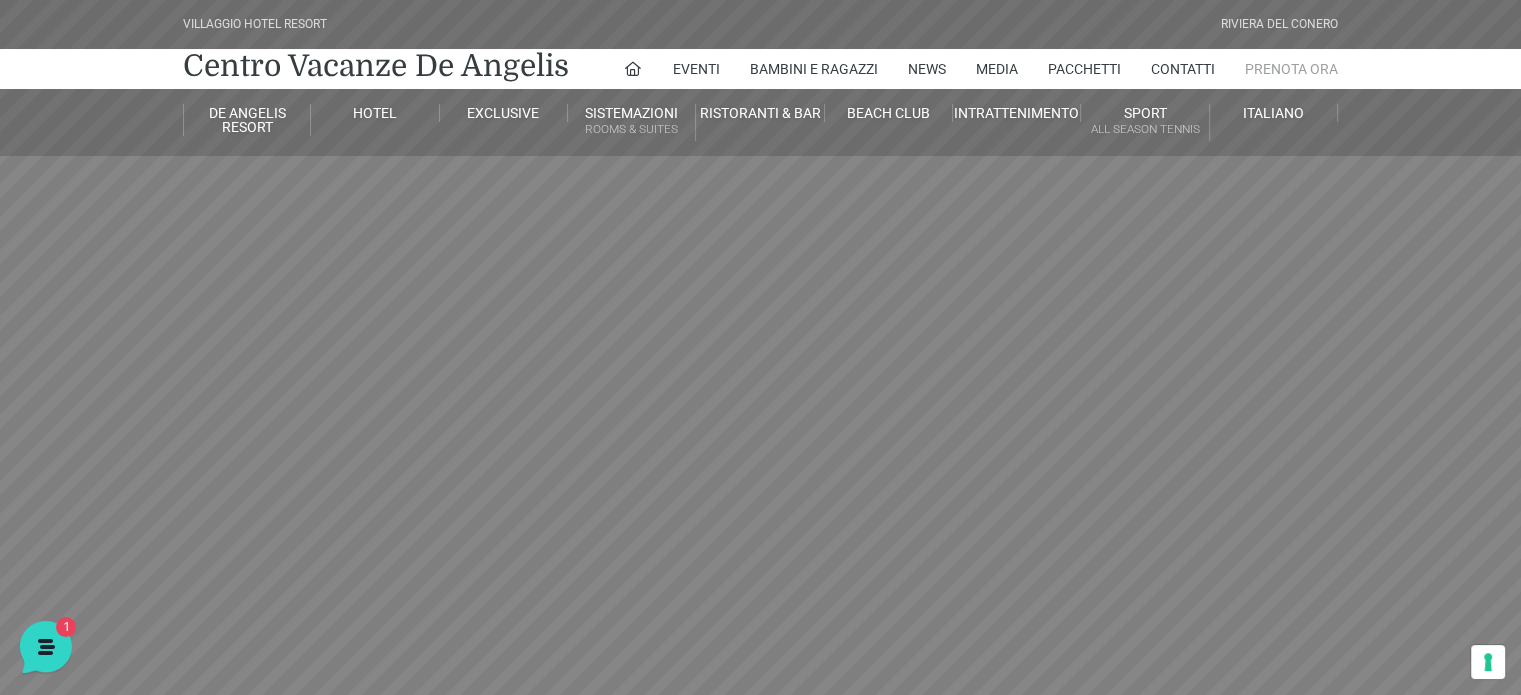 click on "Prenota Ora" at bounding box center [1291, 69] 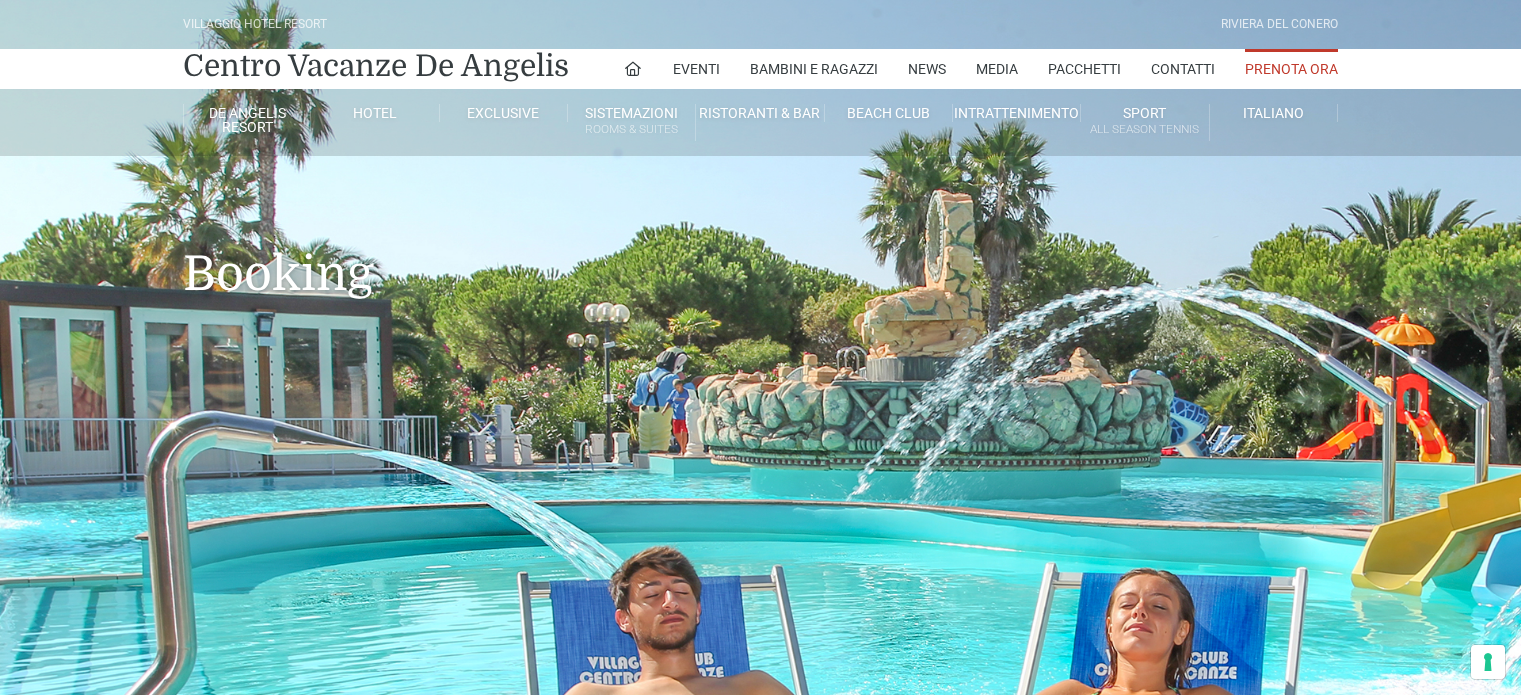 scroll, scrollTop: 0, scrollLeft: 0, axis: both 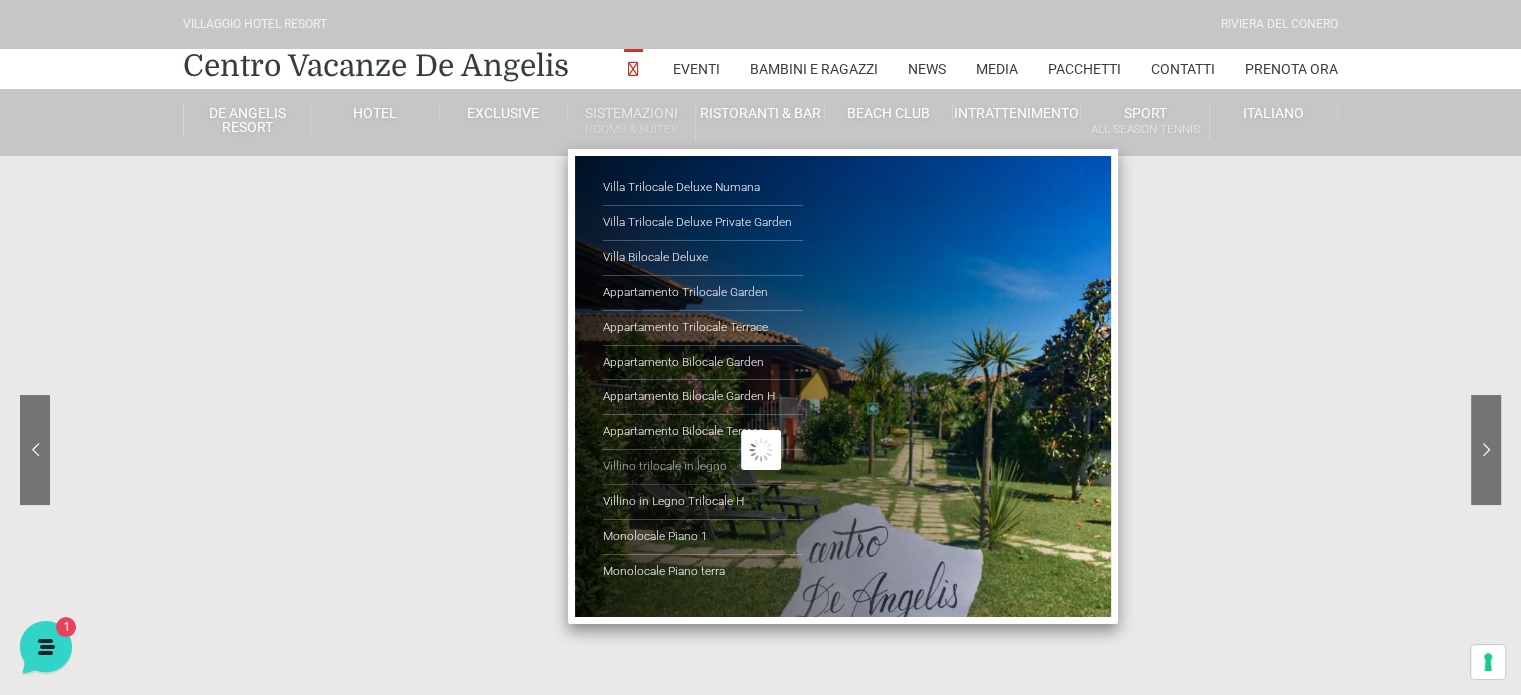 click on "Villino trilocale in legno" at bounding box center (703, 467) 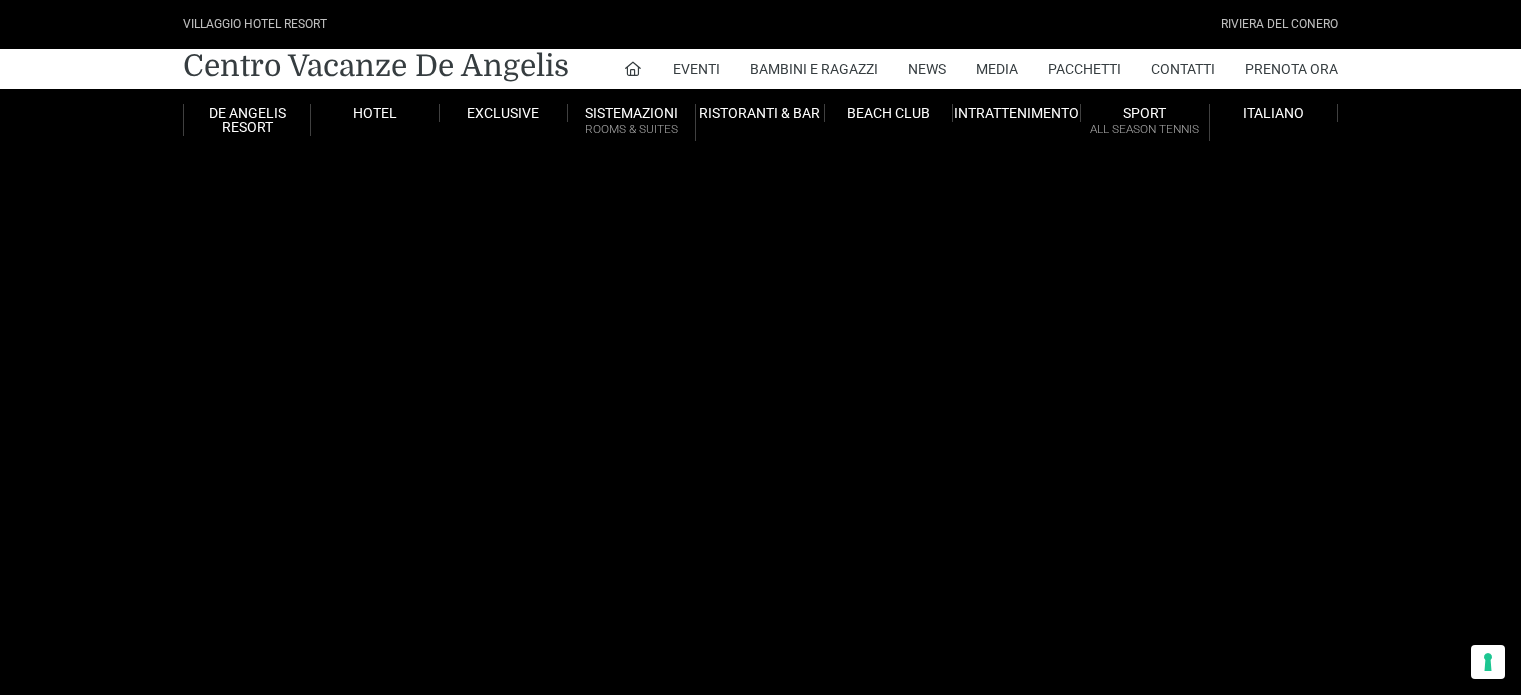 scroll, scrollTop: 0, scrollLeft: 0, axis: both 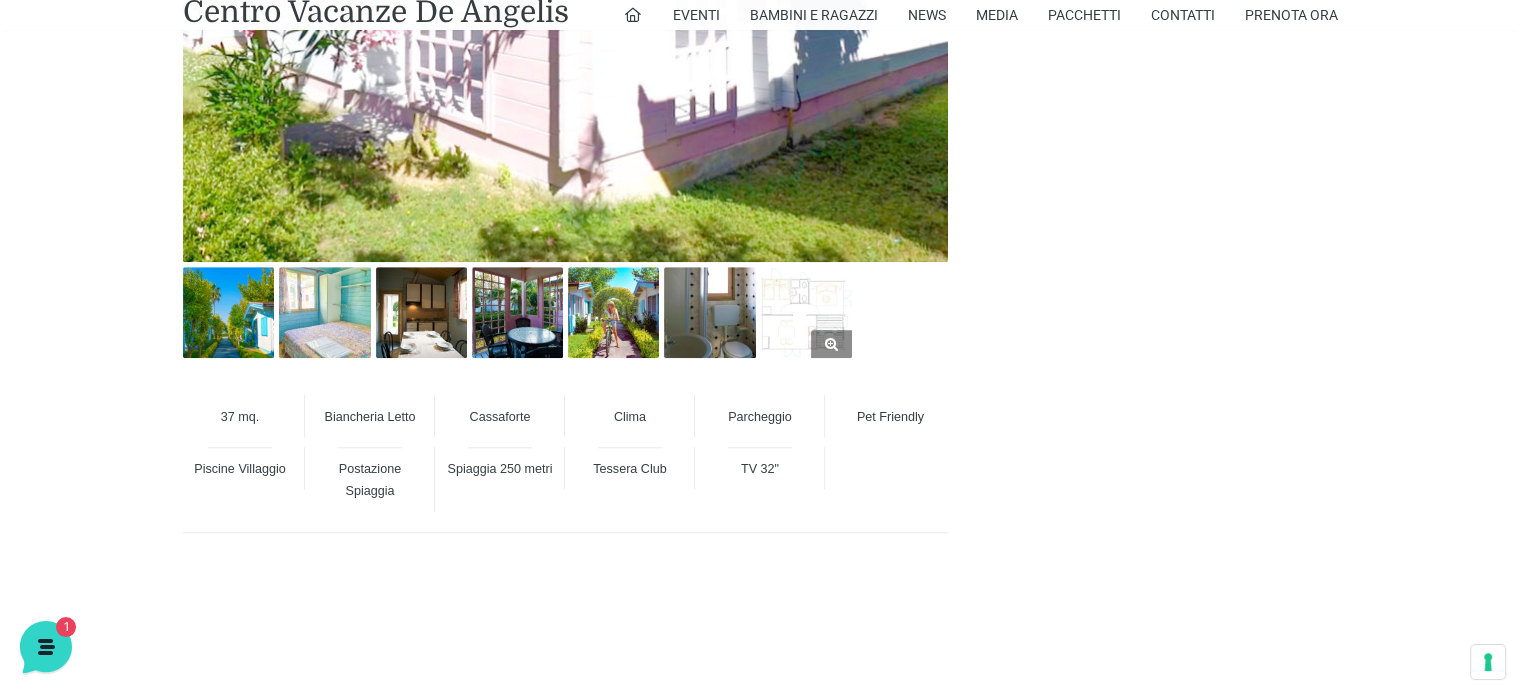 click at bounding box center [806, 312] 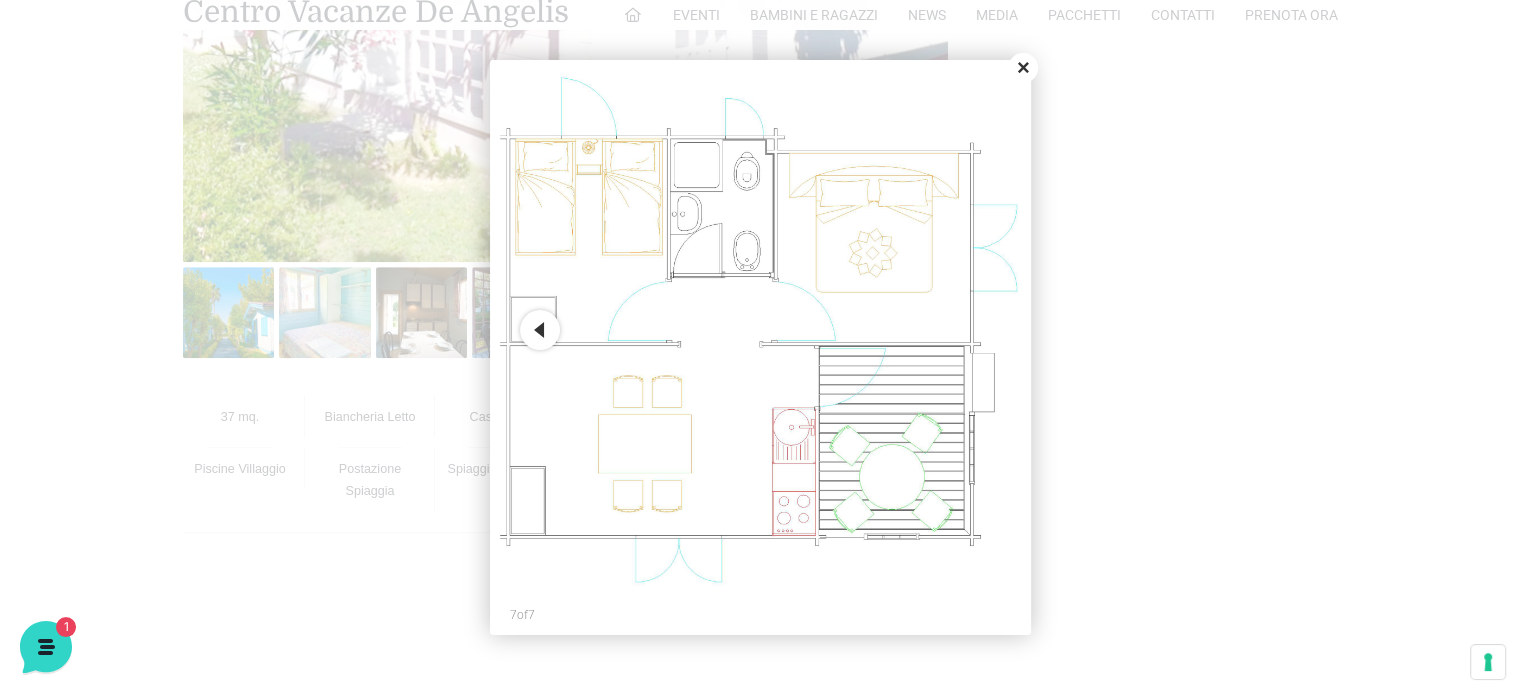 click on "Close" at bounding box center (1023, 68) 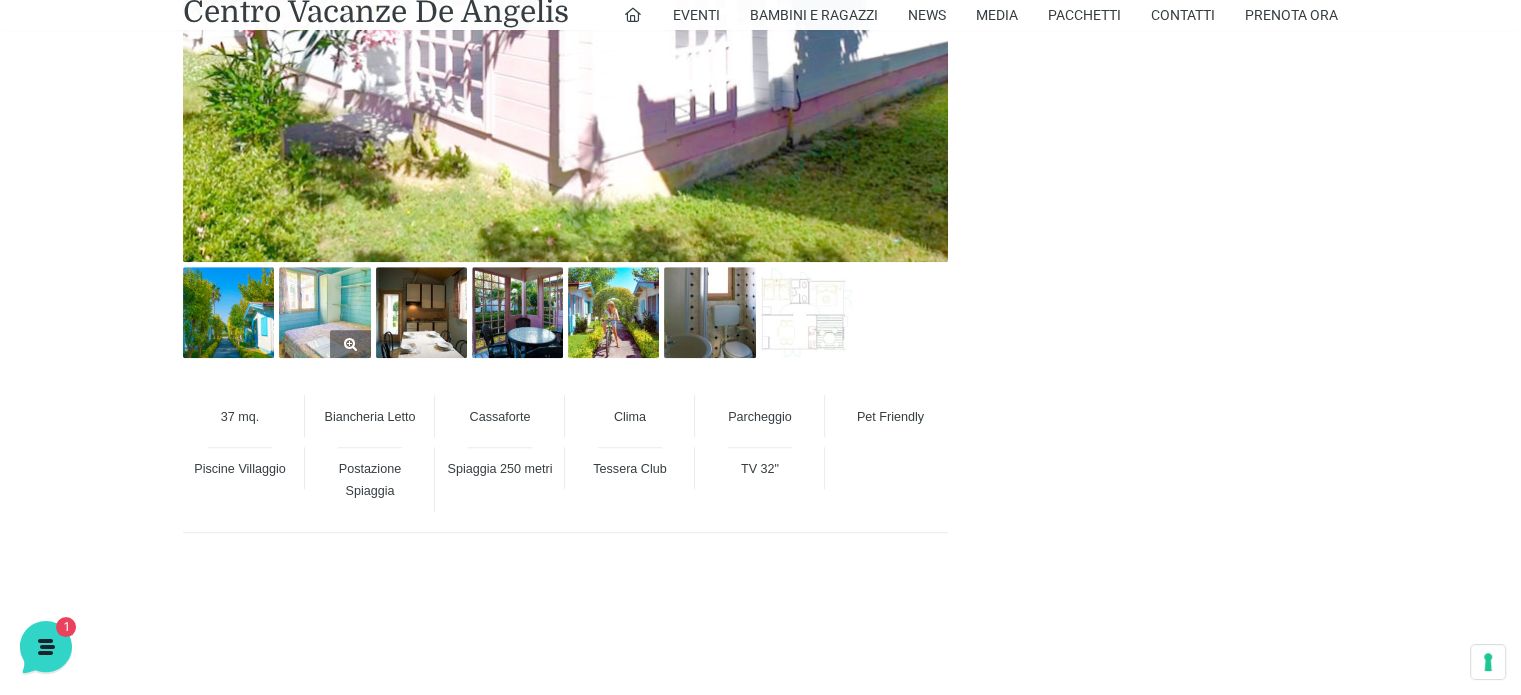 click at bounding box center [324, 312] 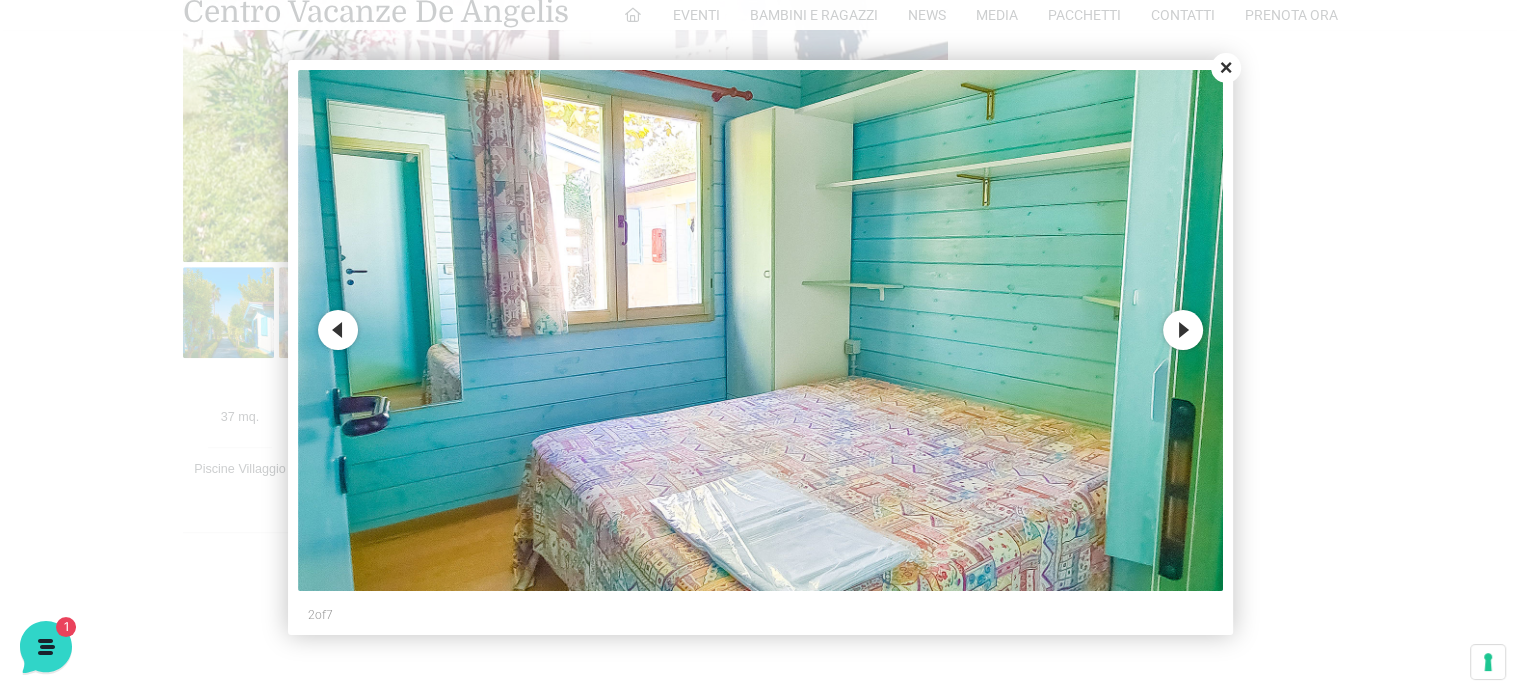 click on "Next" at bounding box center [1183, 330] 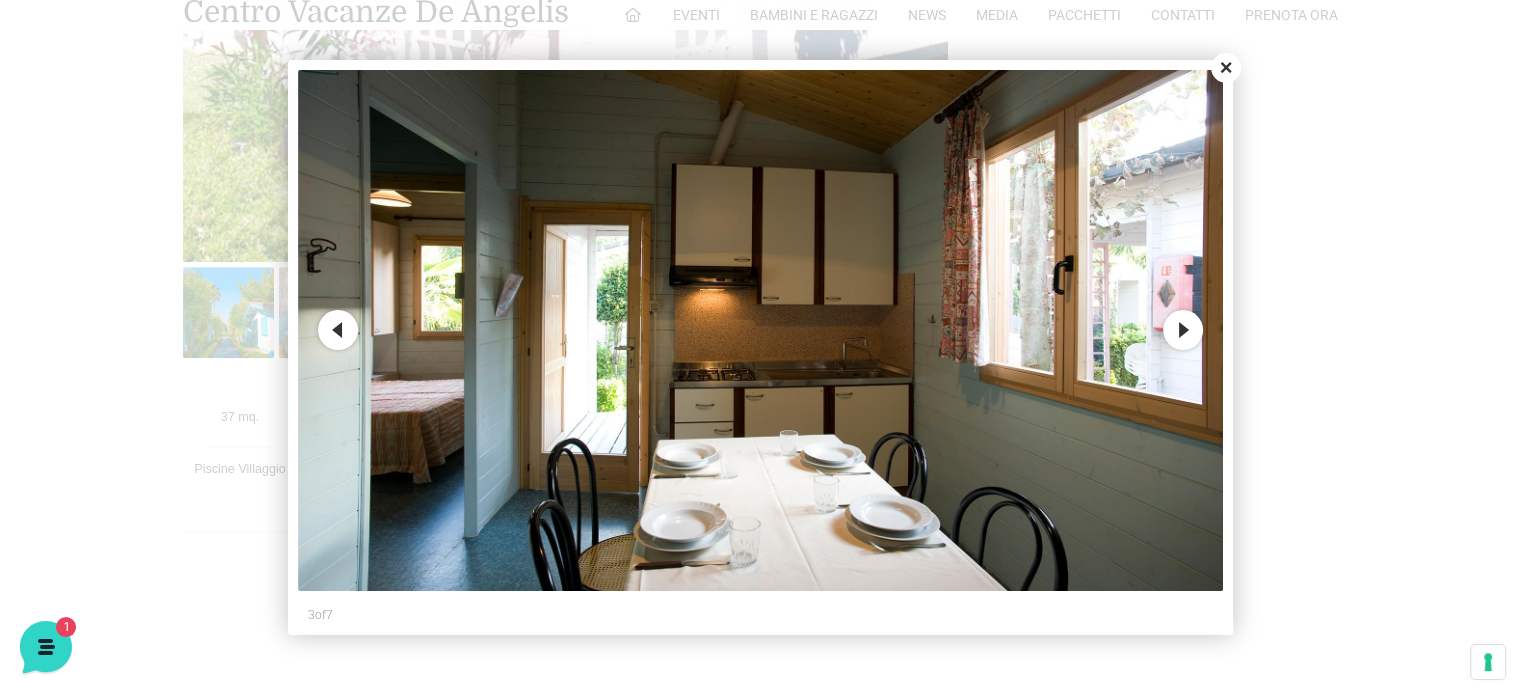 click on "Next" at bounding box center [1183, 330] 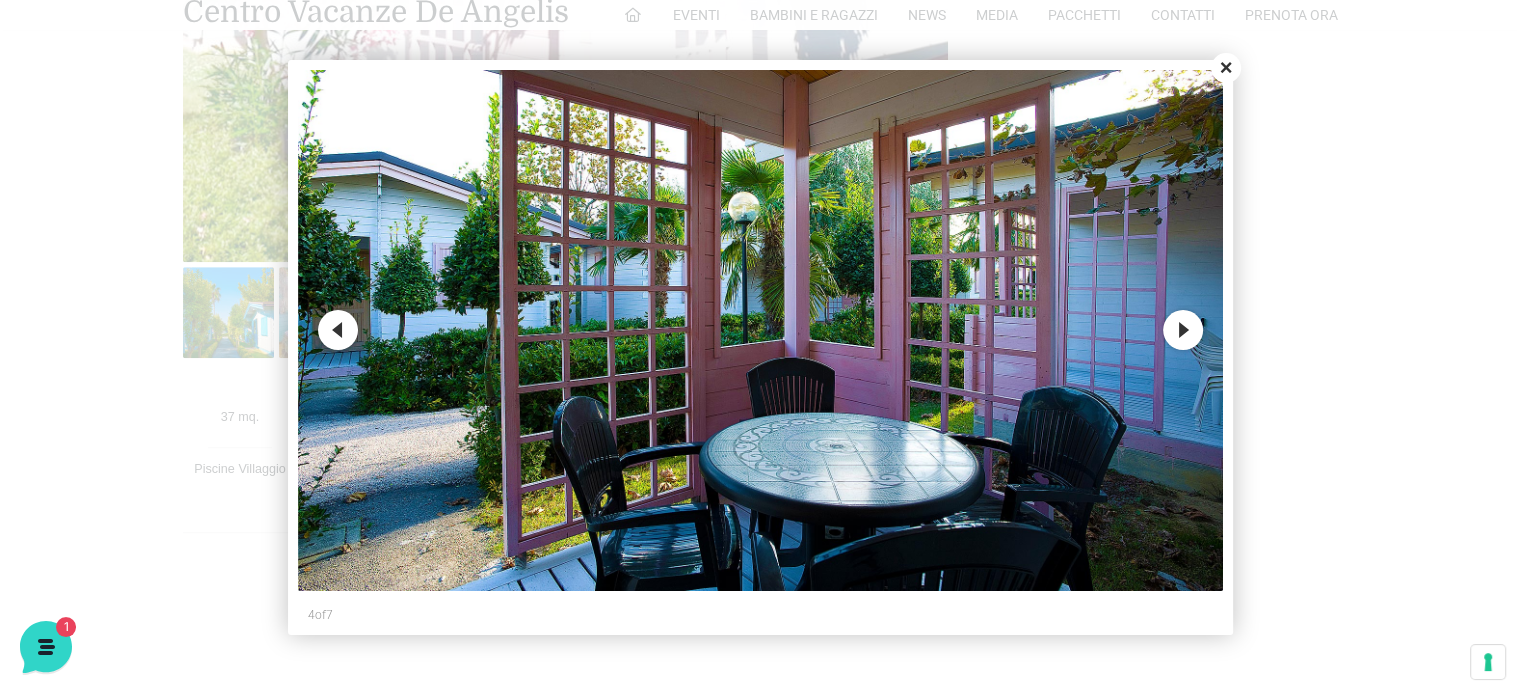 click on "Next" at bounding box center (1183, 330) 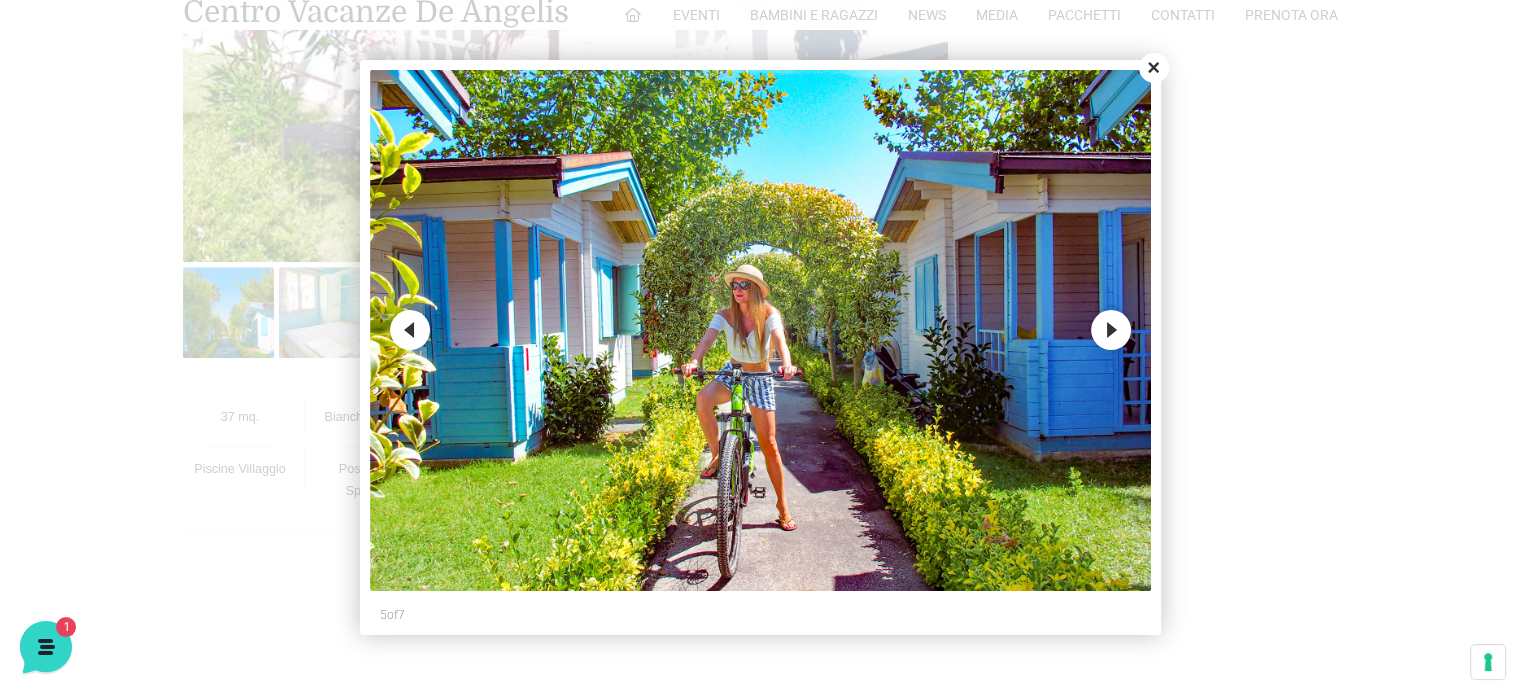 click on "Next" at bounding box center [1111, 330] 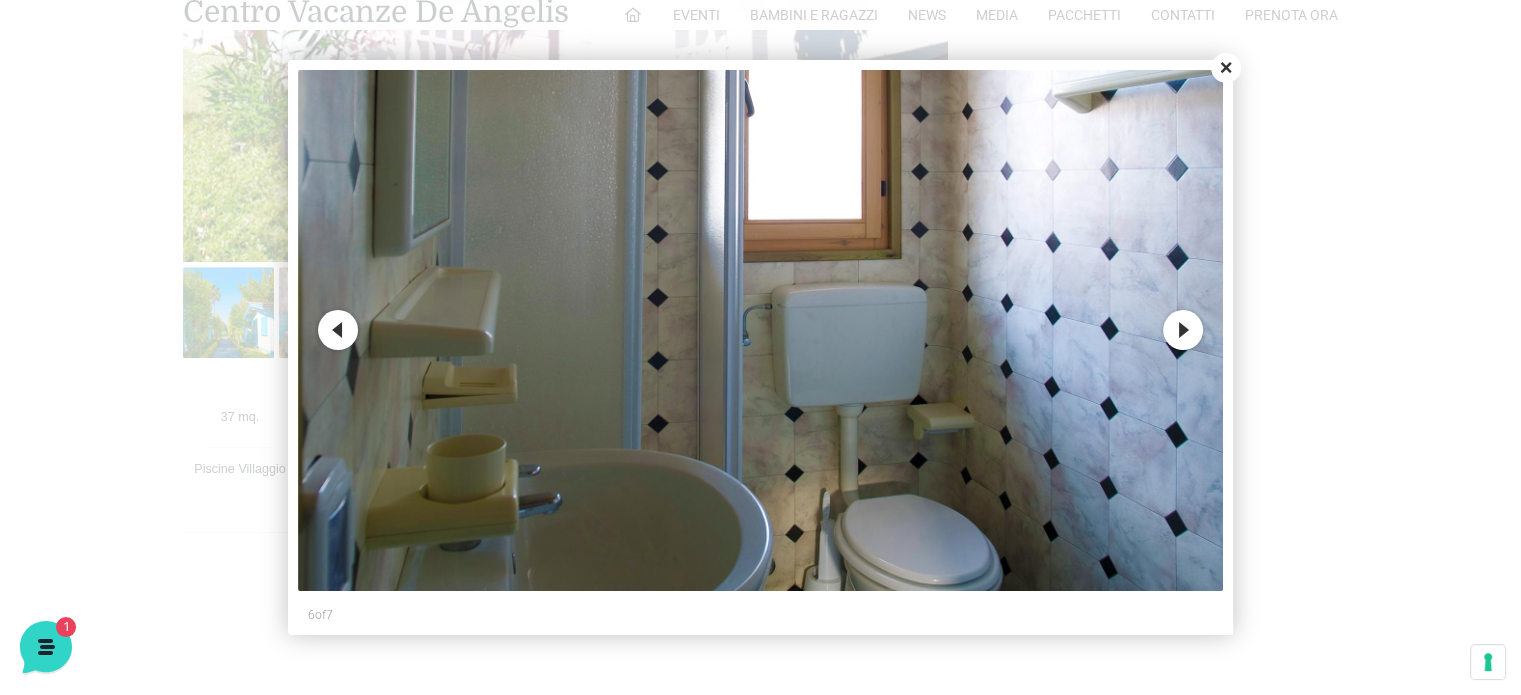click on "Close" at bounding box center (1226, 68) 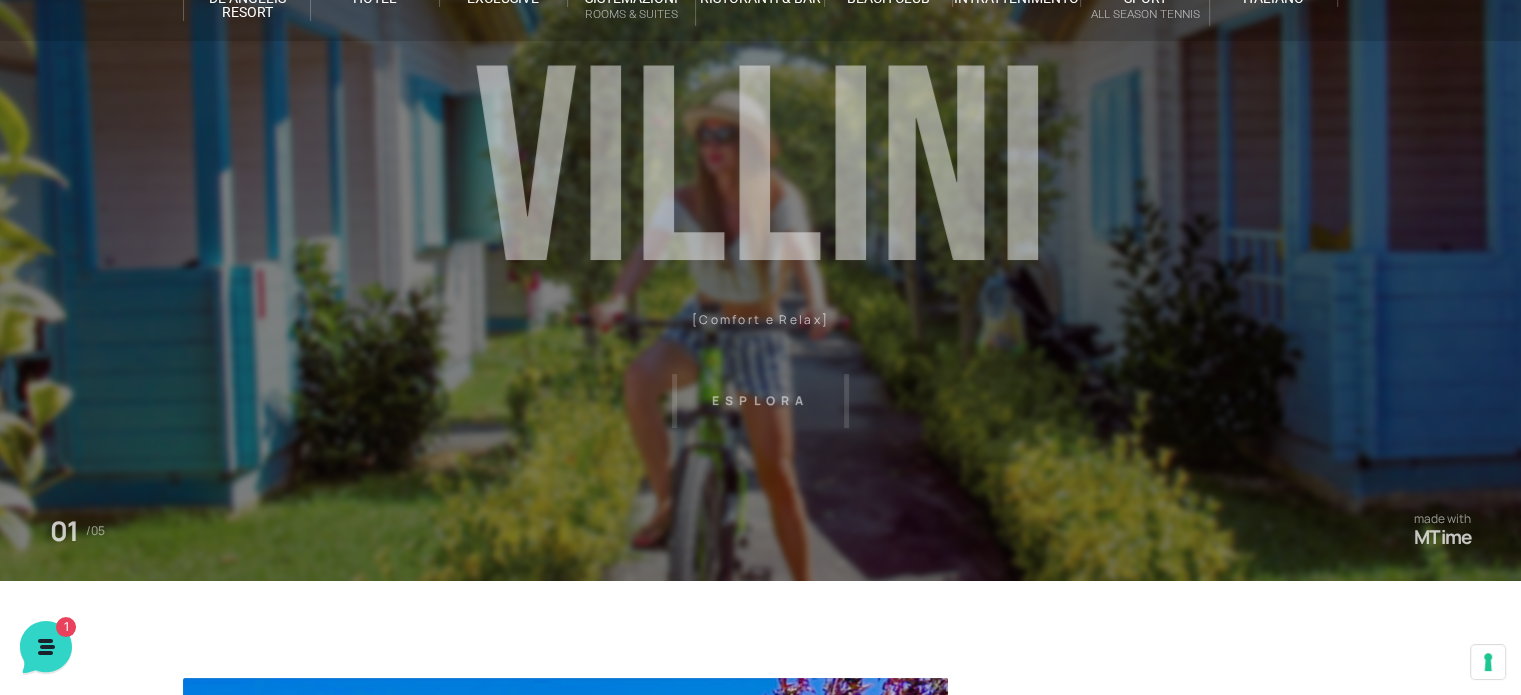 scroll, scrollTop: 103, scrollLeft: 0, axis: vertical 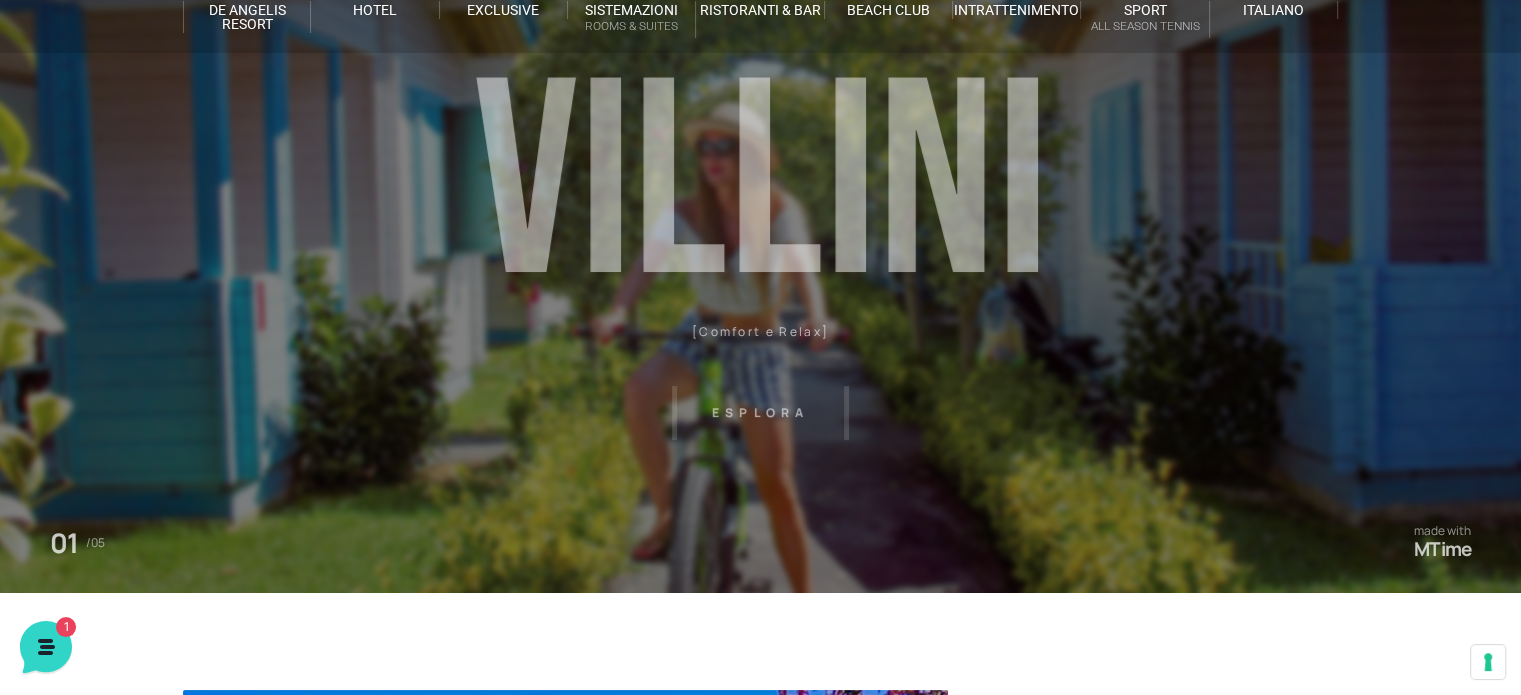 click on "Villaggio Hotel Resort
Riviera Del Conero
Centro Vacanze De Angelis
Eventi
Miss Italia
Cerimonie
Team building
Bambini e Ragazzi
Holly Beach Club
Holly Teeny Club
Holly Young Club
Piscine
Iscrizioni Holly Club
News
Media
Pacchetti
Contatti
Prenota Ora
De Angelis Resort
Parco Piscine
Oasi Naturale
Cappellina
Sala Convegni
Le Marche
Store
Concierge
Colonnina Ricarica
Mappa del Villaggio
Hotel
Suite Prestige
Camera Prestige
Camera Suite H
Sala Meeting
Exclusive
Villa Luxury
Dimora Padronale
Villa 601 Alpine
Villa Classic
Bilocale Garden Gold
Sistemazioni Rooms & Suites
Villa Trilocale Deluxe Numana
Villa Trilocale Deluxe Private Garden
Villa Bilocale Deluxe
Appartamento Trilocale Garden" at bounding box center (760, 347) 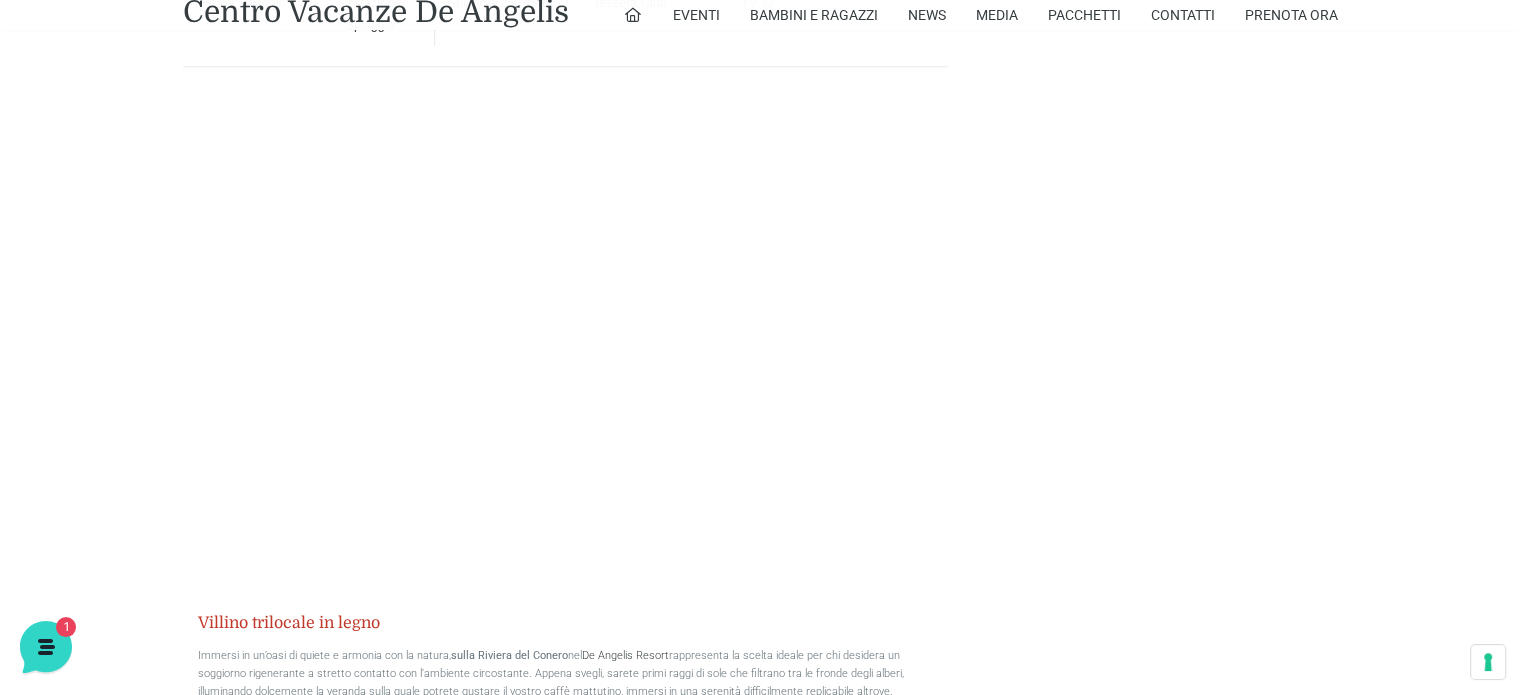 scroll, scrollTop: 1760, scrollLeft: 0, axis: vertical 